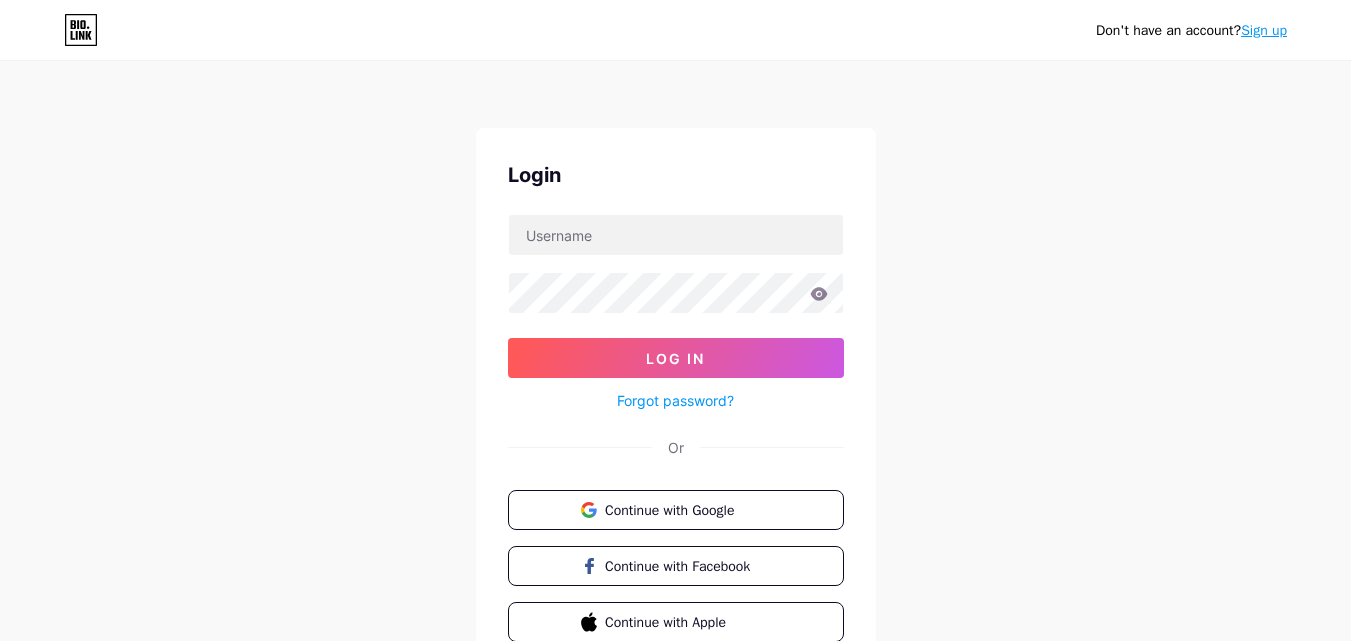 scroll, scrollTop: 0, scrollLeft: 0, axis: both 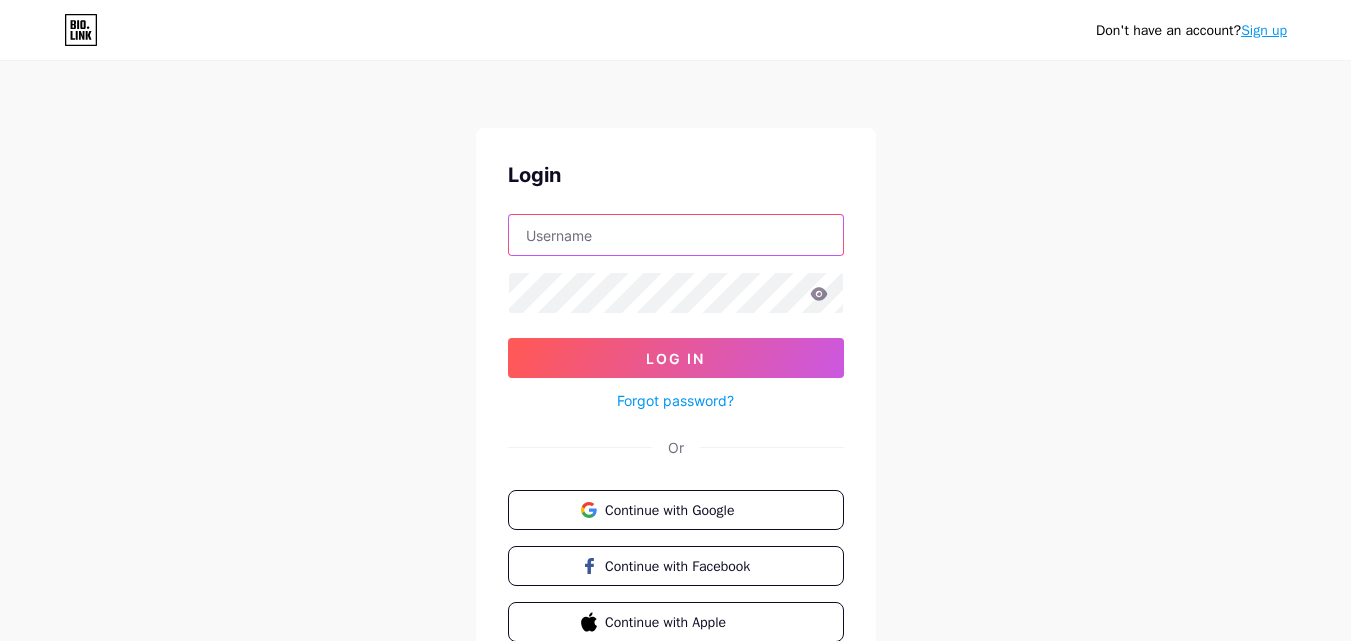 click at bounding box center [676, 235] 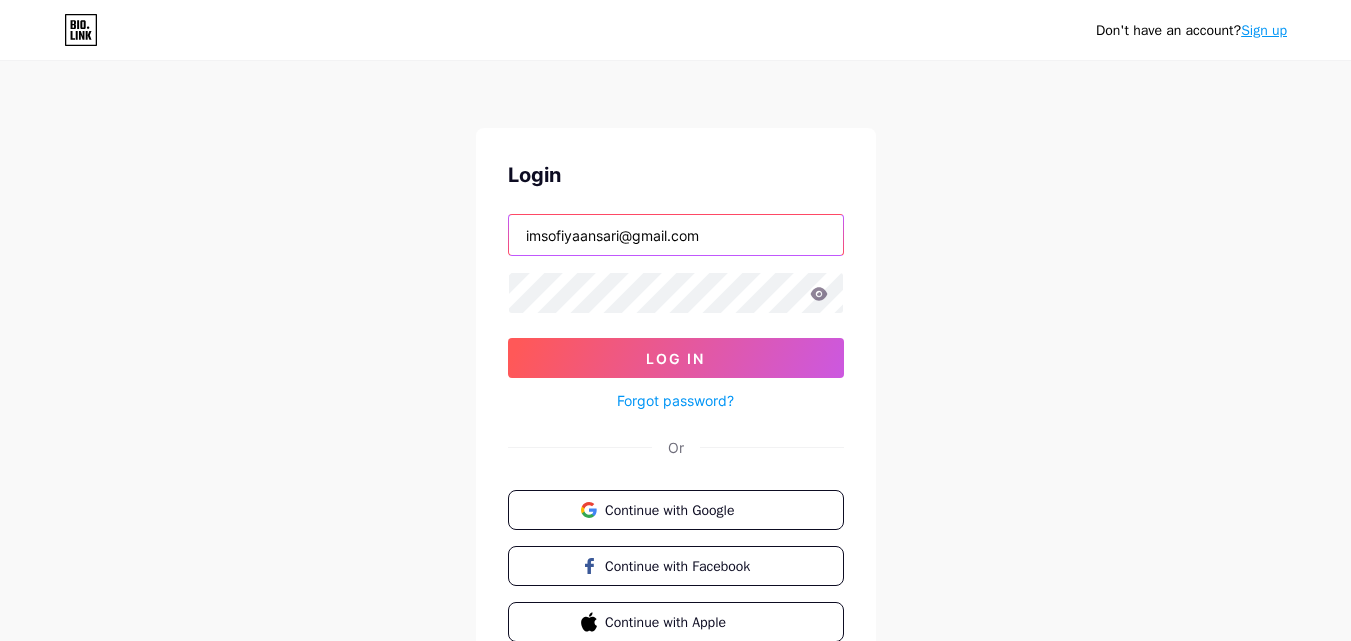type on "imsofiyaansari@gmail.com" 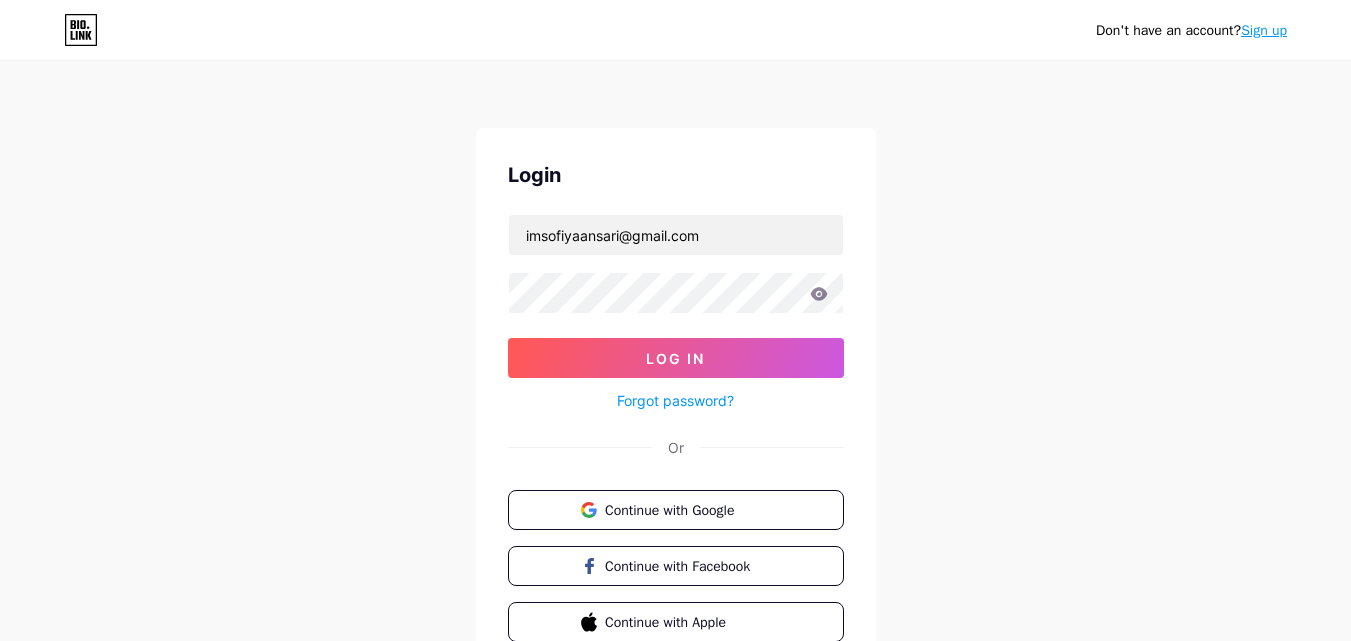 click 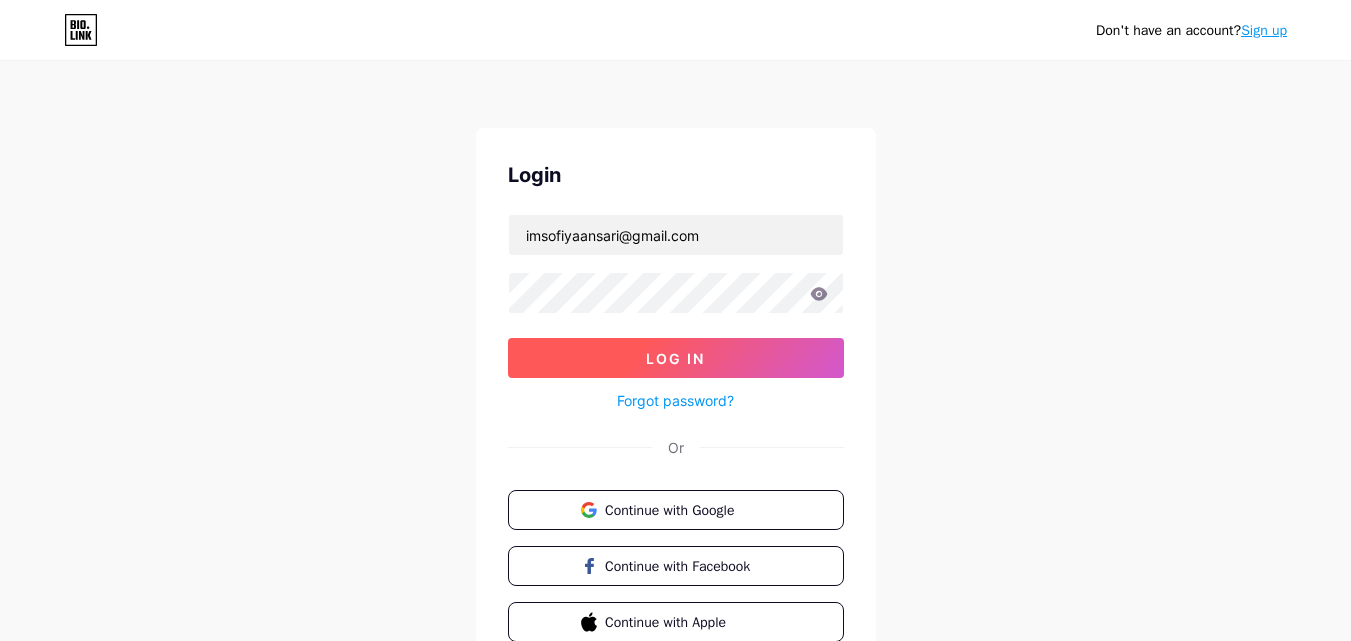 click on "Log In" at bounding box center [676, 358] 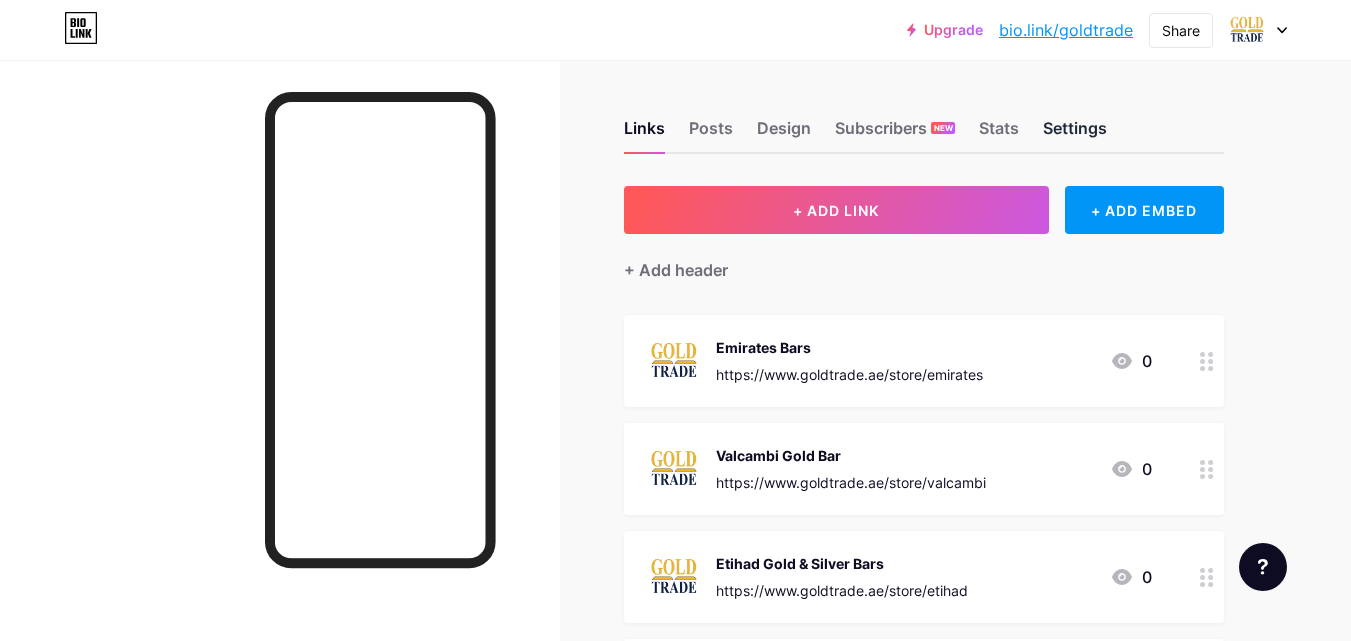 click on "Settings" at bounding box center [1075, 134] 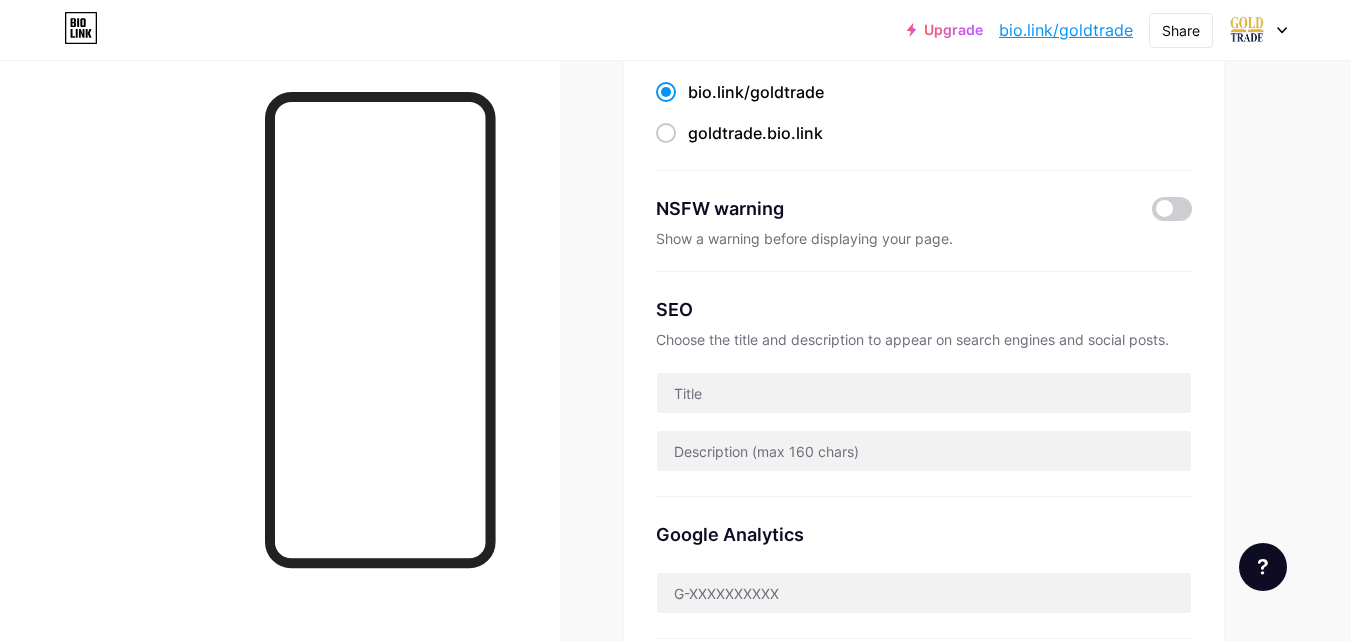 scroll, scrollTop: 24, scrollLeft: 0, axis: vertical 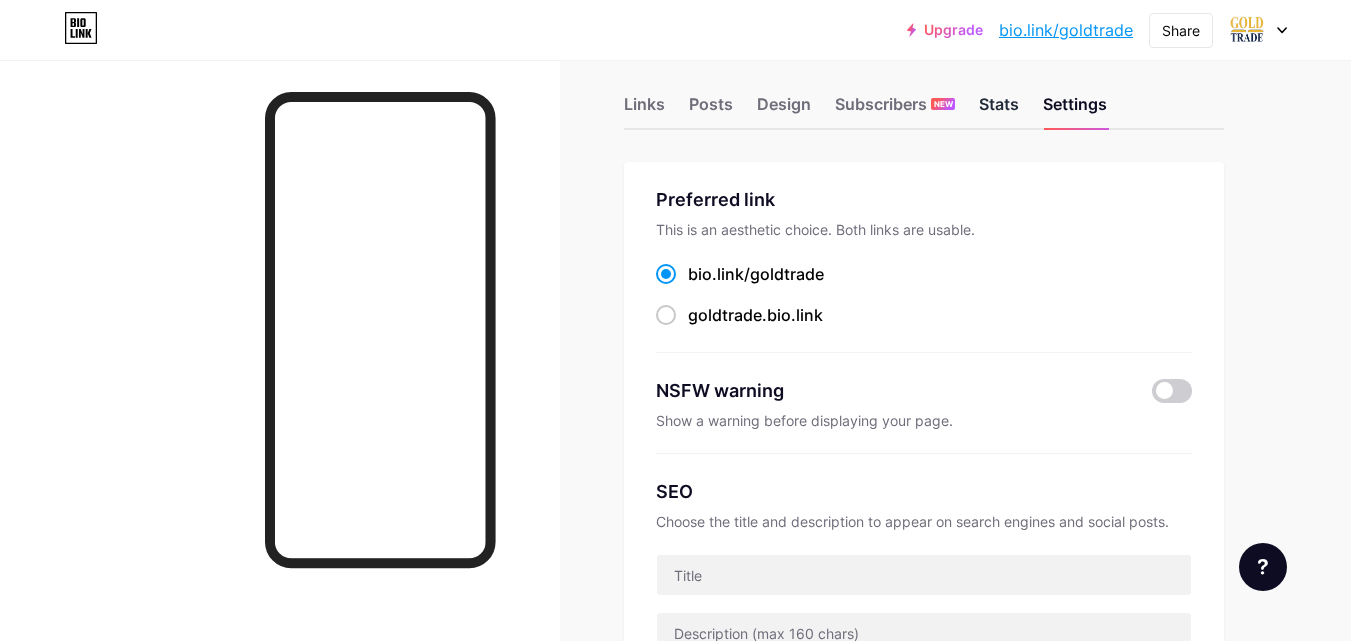 click on "Stats" at bounding box center [999, 110] 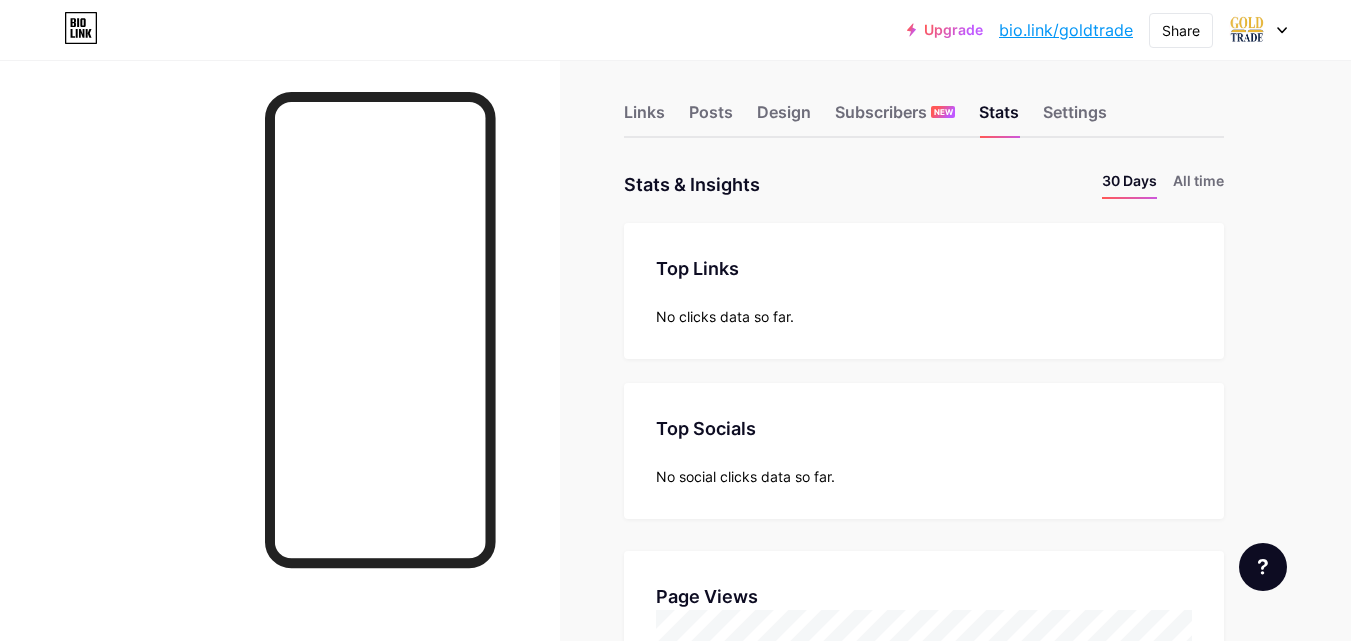 scroll, scrollTop: 198, scrollLeft: 0, axis: vertical 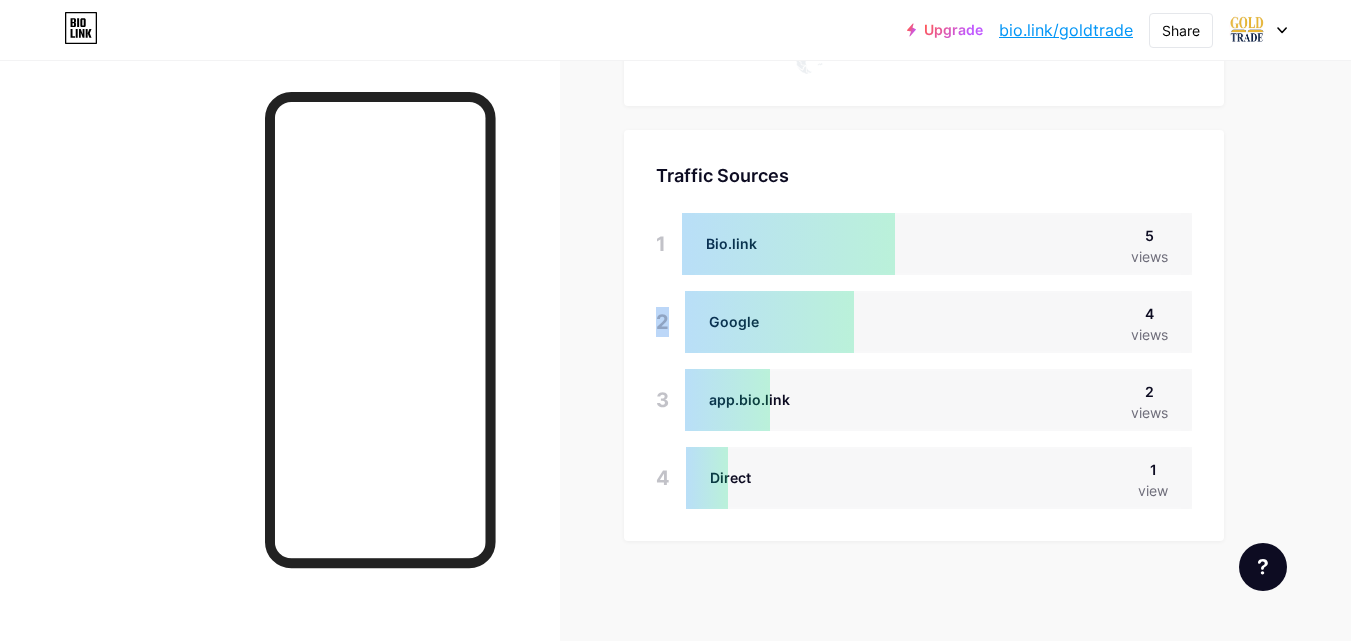 drag, startPoint x: 793, startPoint y: 244, endPoint x: 703, endPoint y: 333, distance: 126.57409 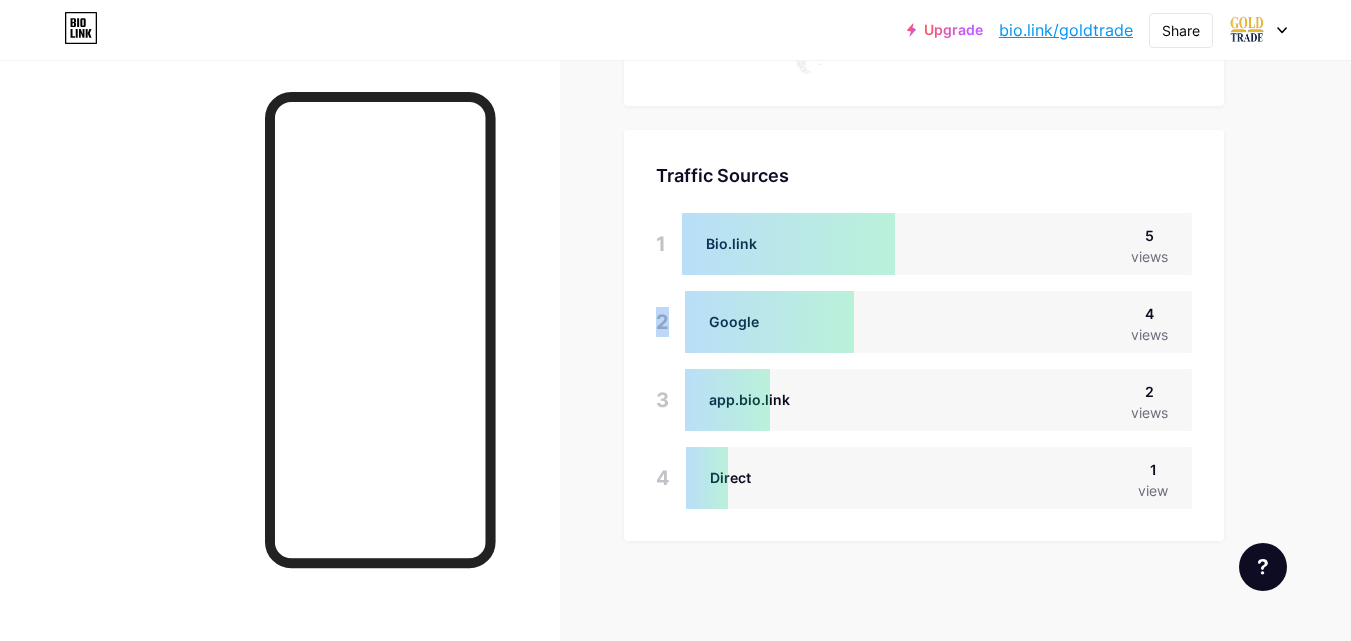 click on "Traffic Sources   Traffic Sources   1
Bio.link   5   views   2
Google   4   views   3
app.bio.link   2   views   4
Direct   1   view" at bounding box center (924, 335) 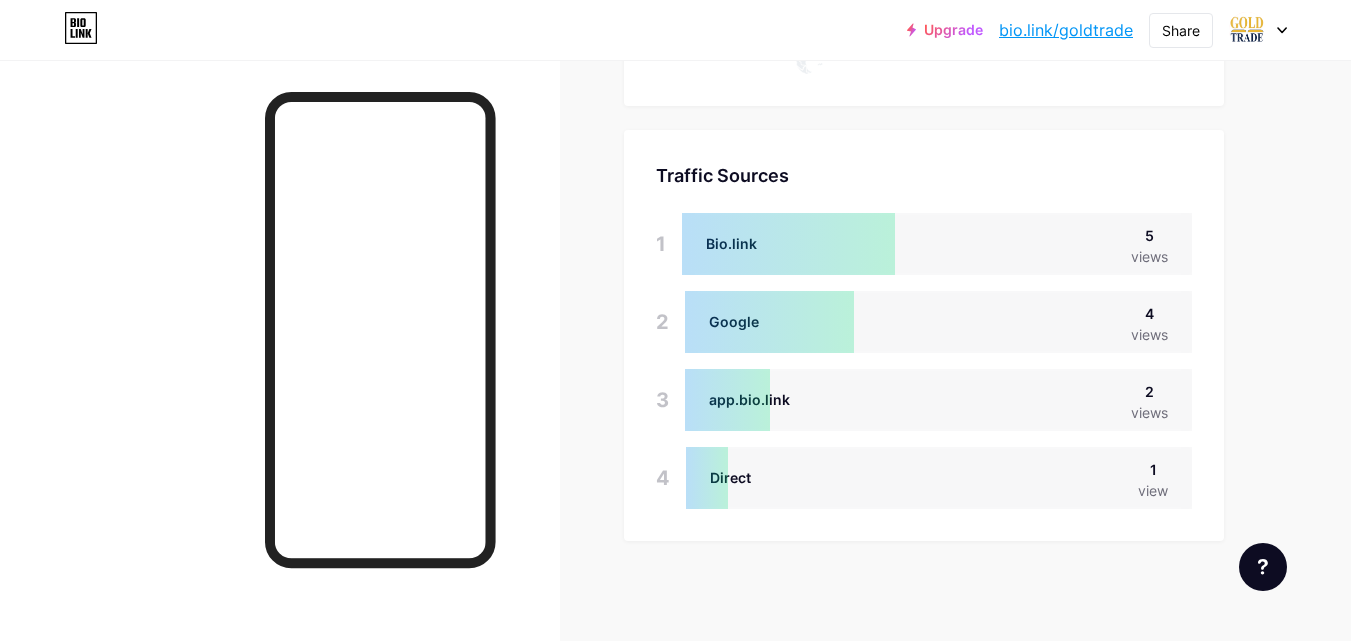 click on "Links
Posts
Design
Subscribers
NEW
Stats
Settings     Stats & Insights   Page Stats   30 Days
All
time
Top Links   Links   No clicks data so far.   Top Socials   Top Socials   No social clicks data so far.   Page Views   Page Views     Location   Location                                                                                                                                                                                                                                                                                                                                                                         Traffic Sources   Traffic Sources   1
Bio.link   5   views   2
Google   4   views   3
app.bio.link   2   views   4
Direct   1   view             Feature requests             Help center         Contact support" at bounding box center (654, -302) 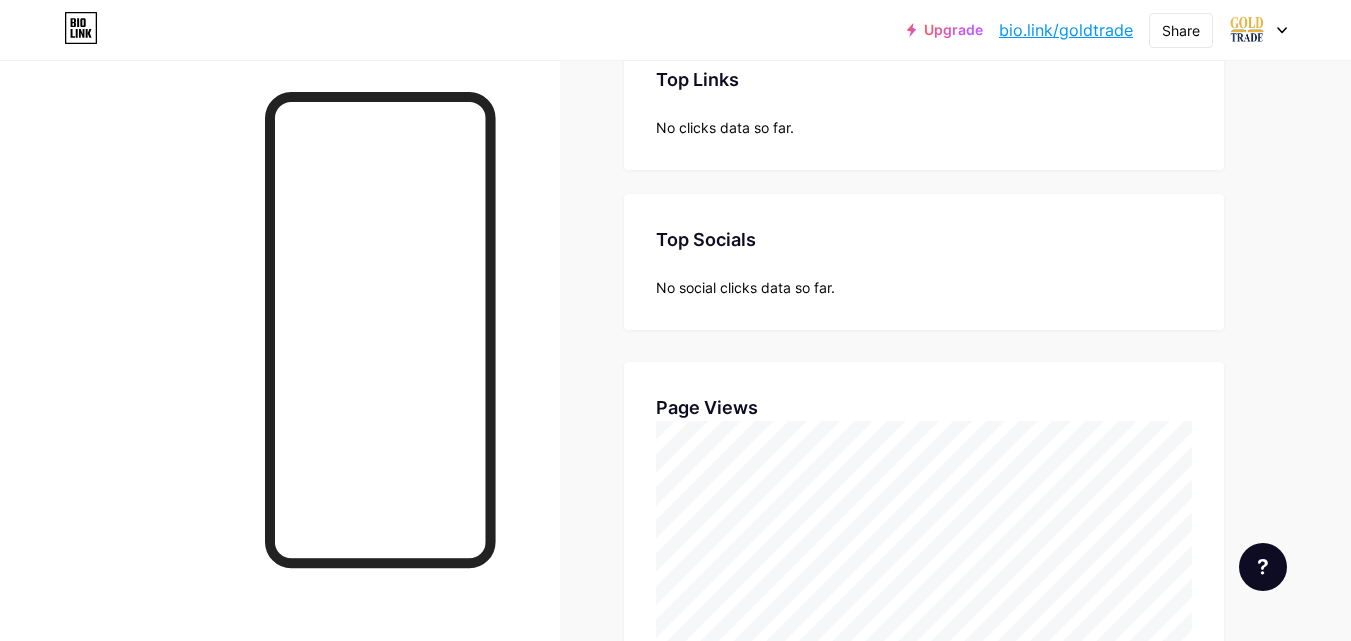 scroll, scrollTop: 0, scrollLeft: 0, axis: both 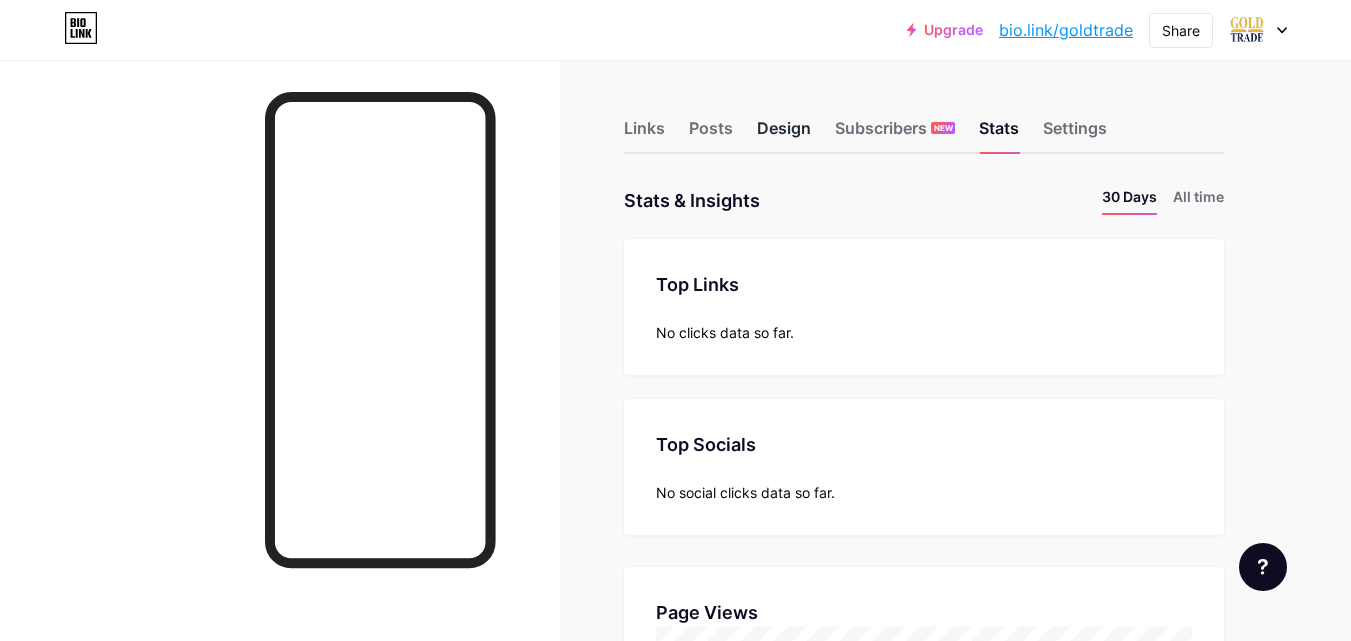click on "Design" at bounding box center [784, 134] 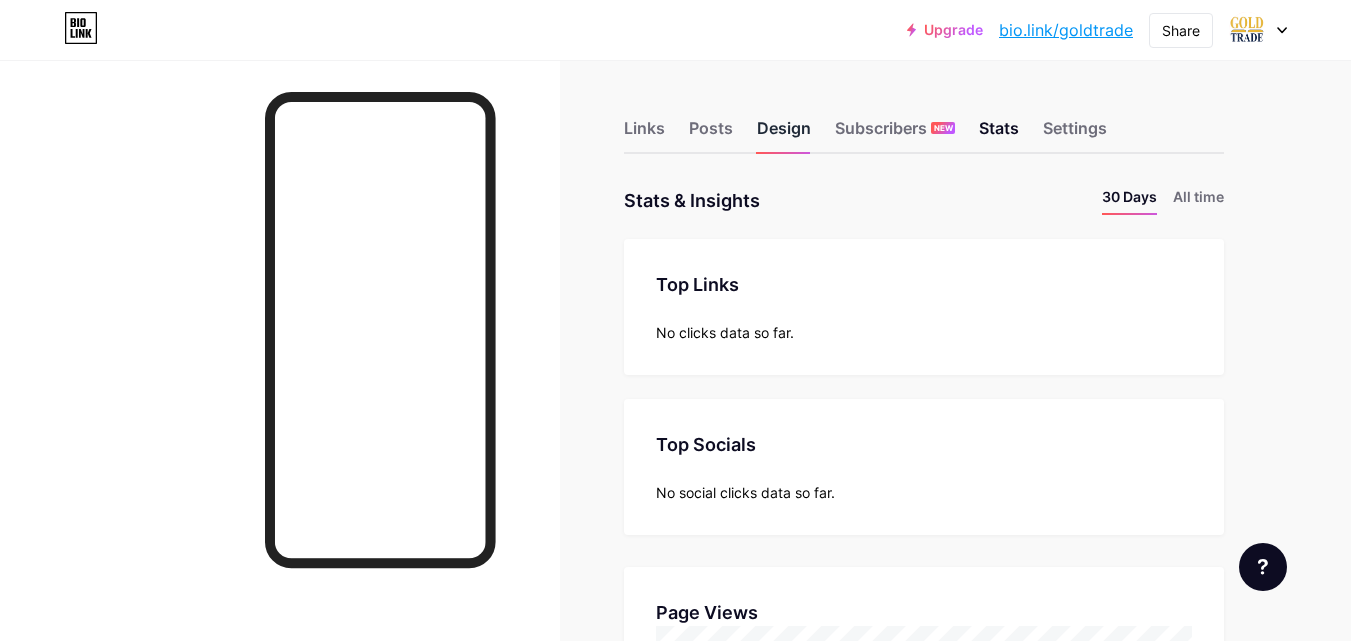 click on "Design" at bounding box center [784, 134] 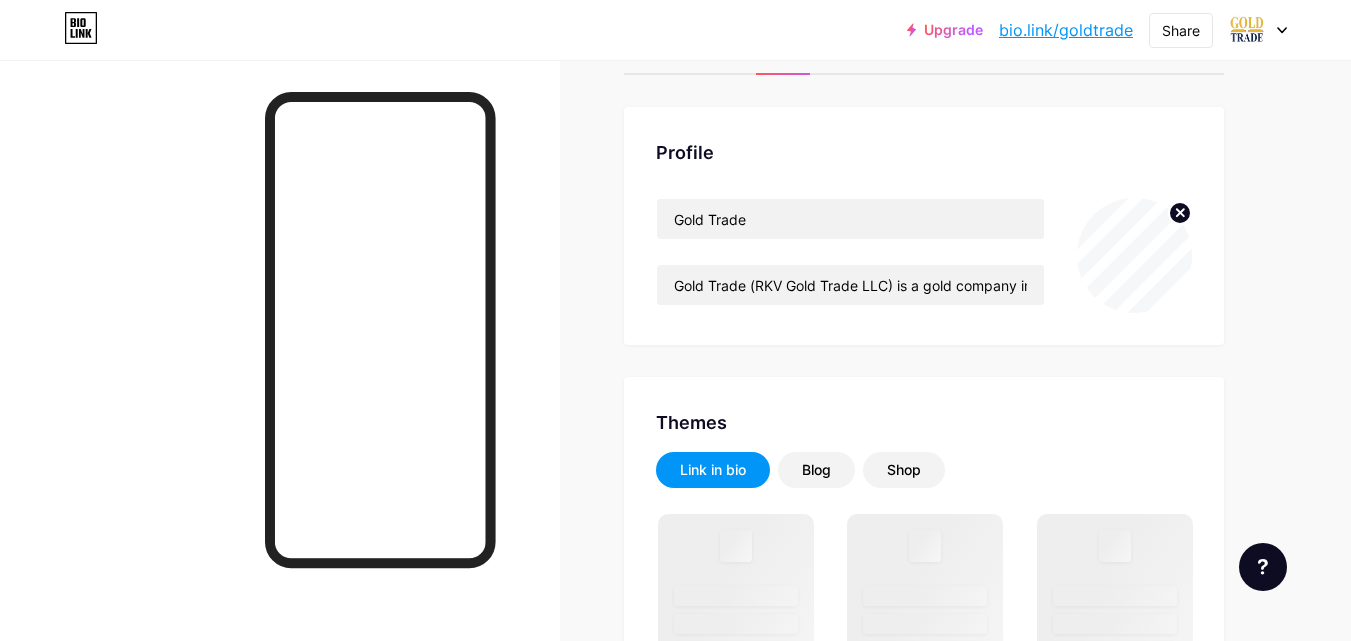 scroll, scrollTop: 300, scrollLeft: 0, axis: vertical 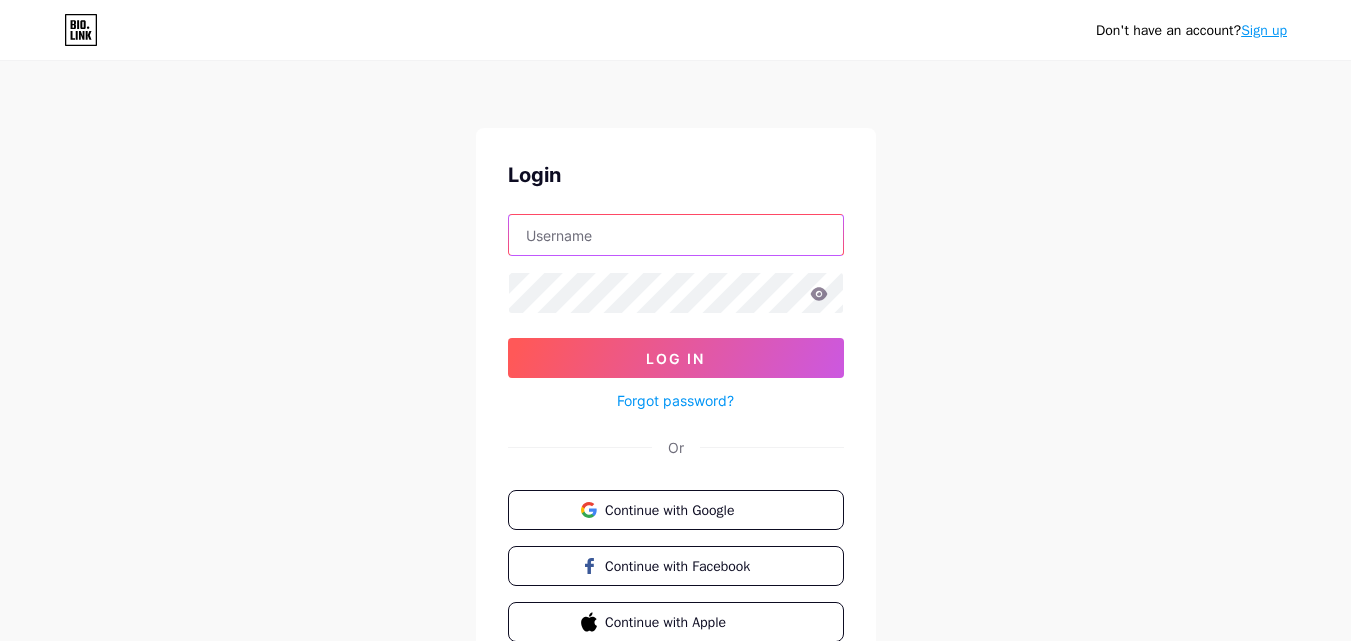 click at bounding box center [676, 235] 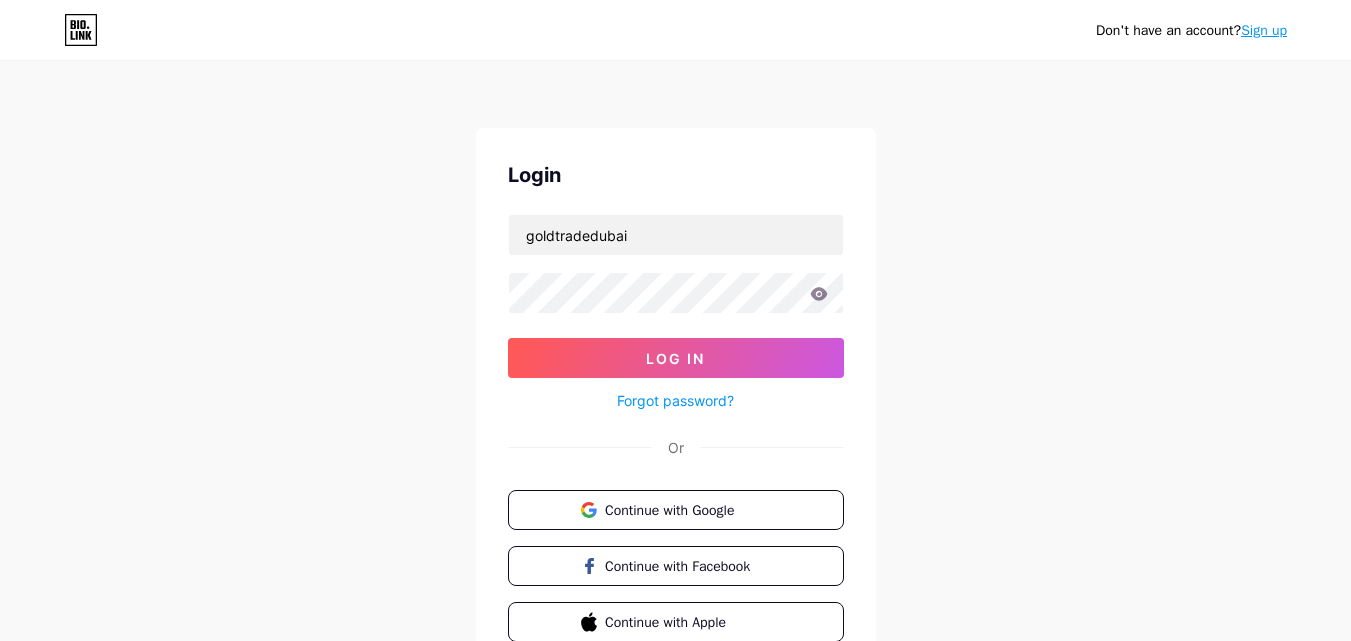 click 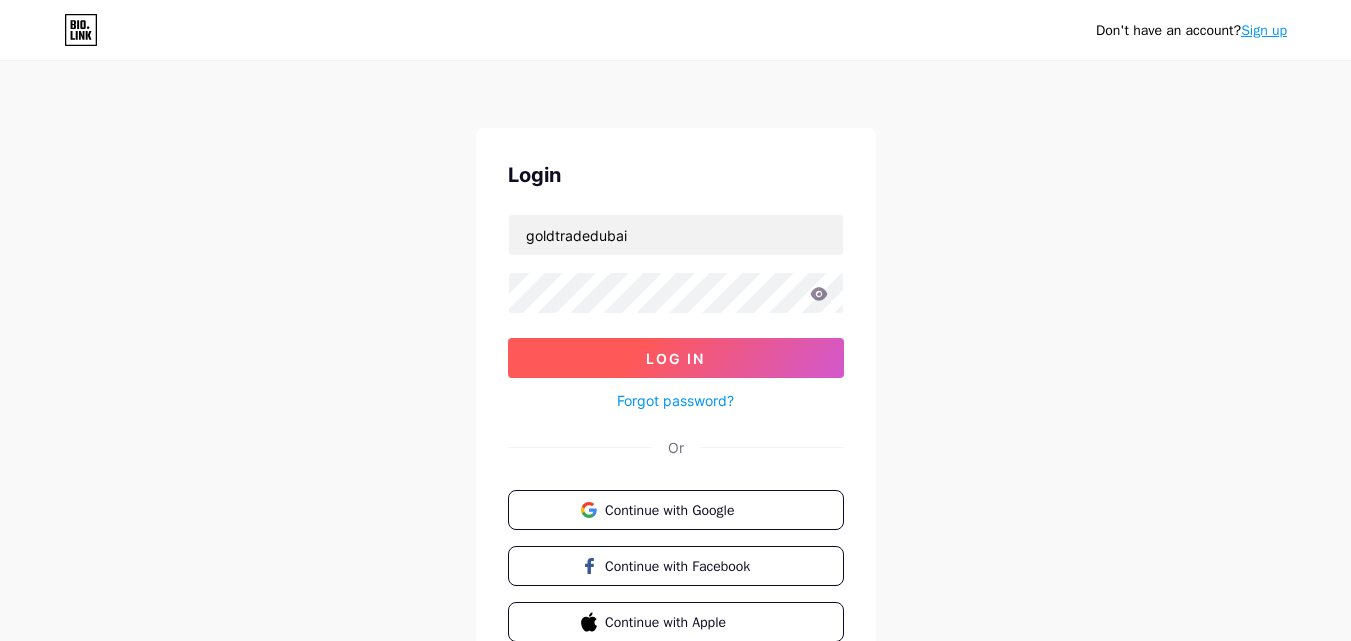 click on "Log In" at bounding box center [676, 358] 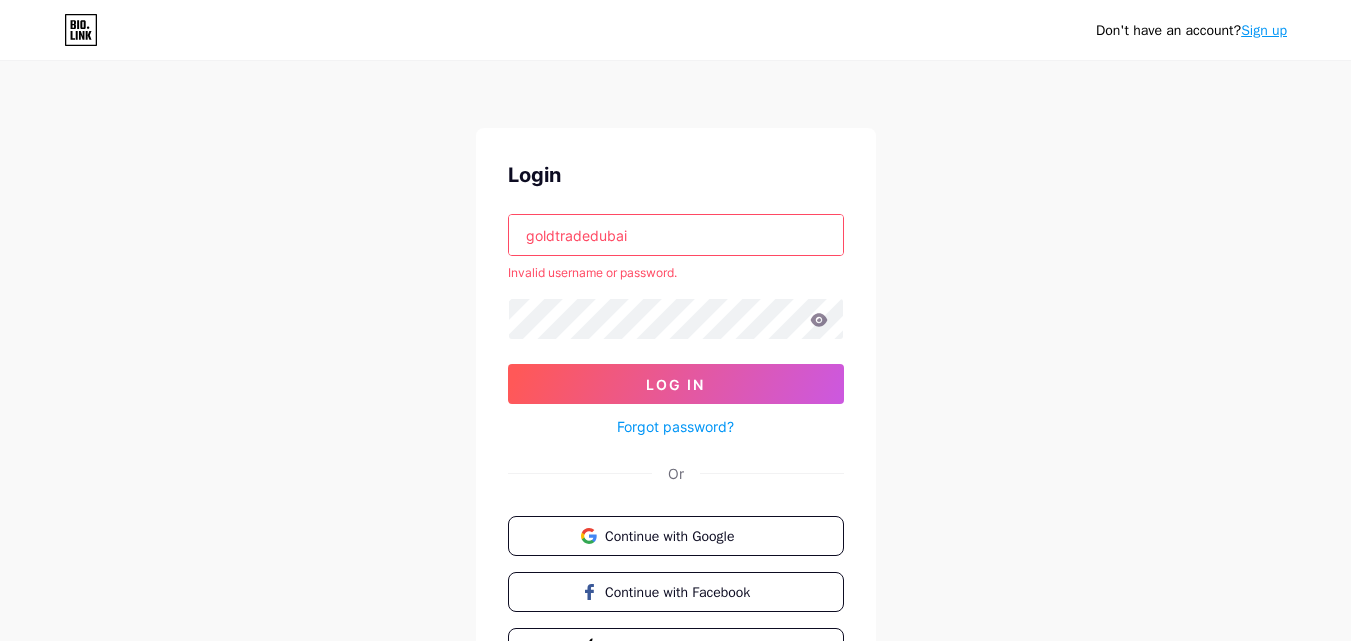 click on "goldtradedubai" at bounding box center [676, 235] 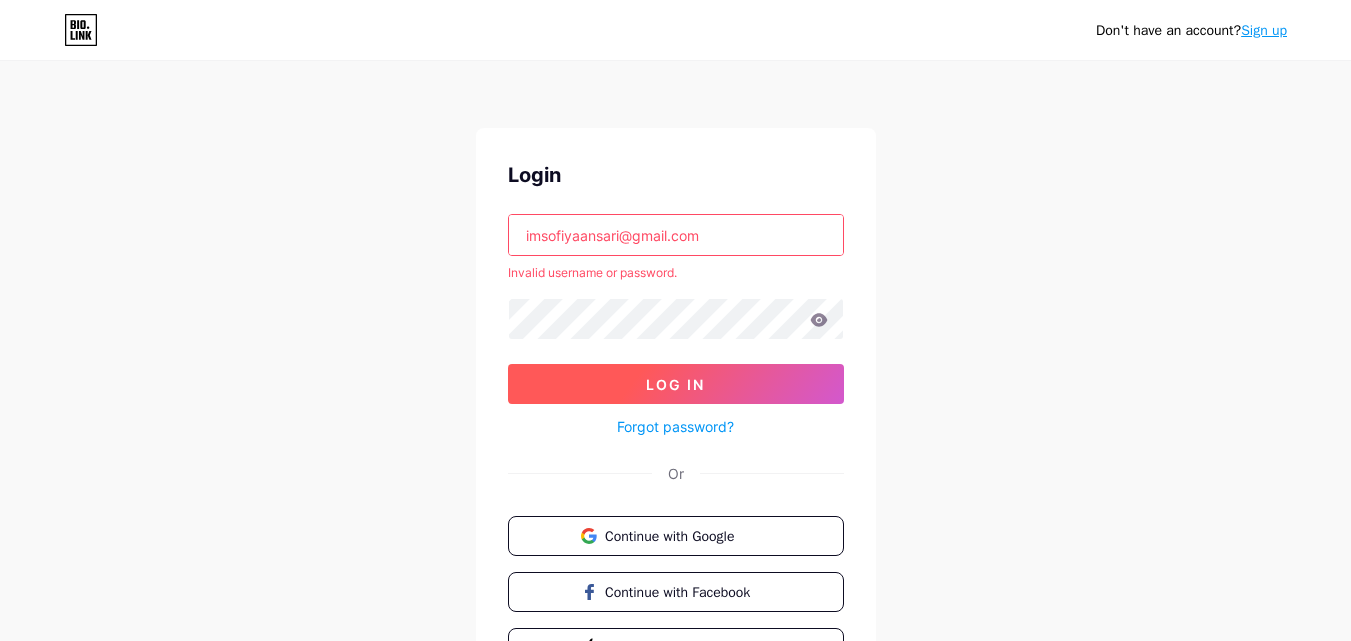 type on "imsofiyaansari@gmail.com" 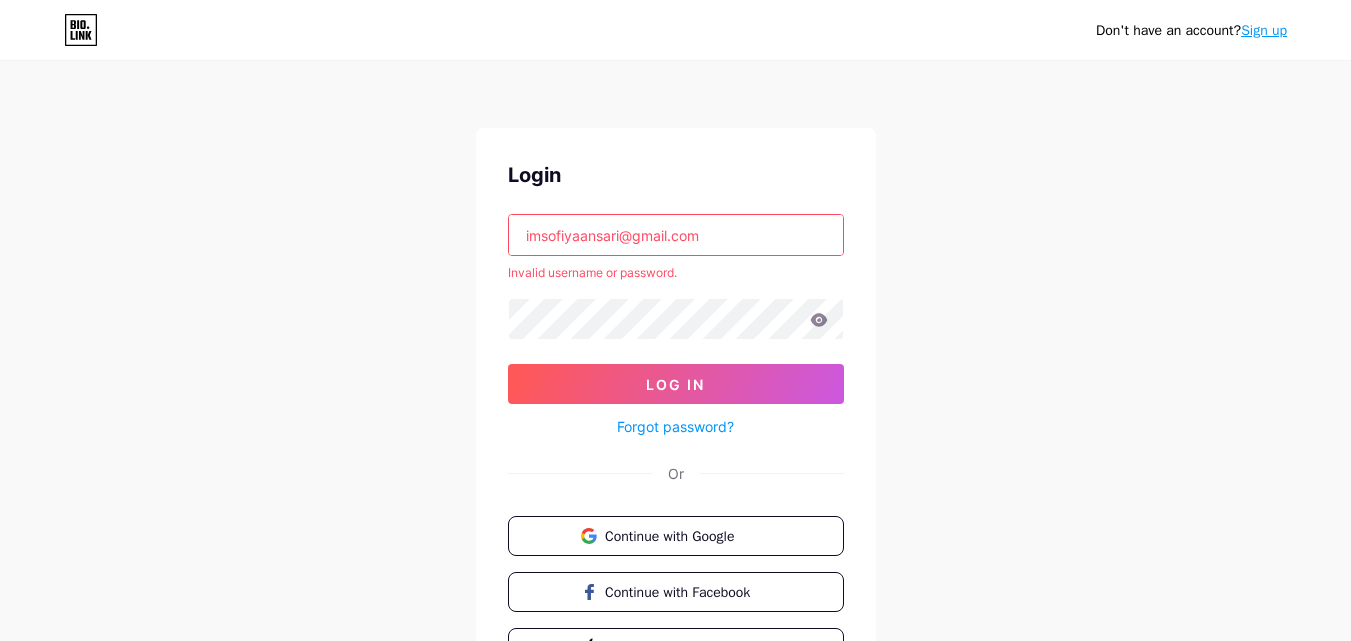 click on "Log In" at bounding box center (675, 384) 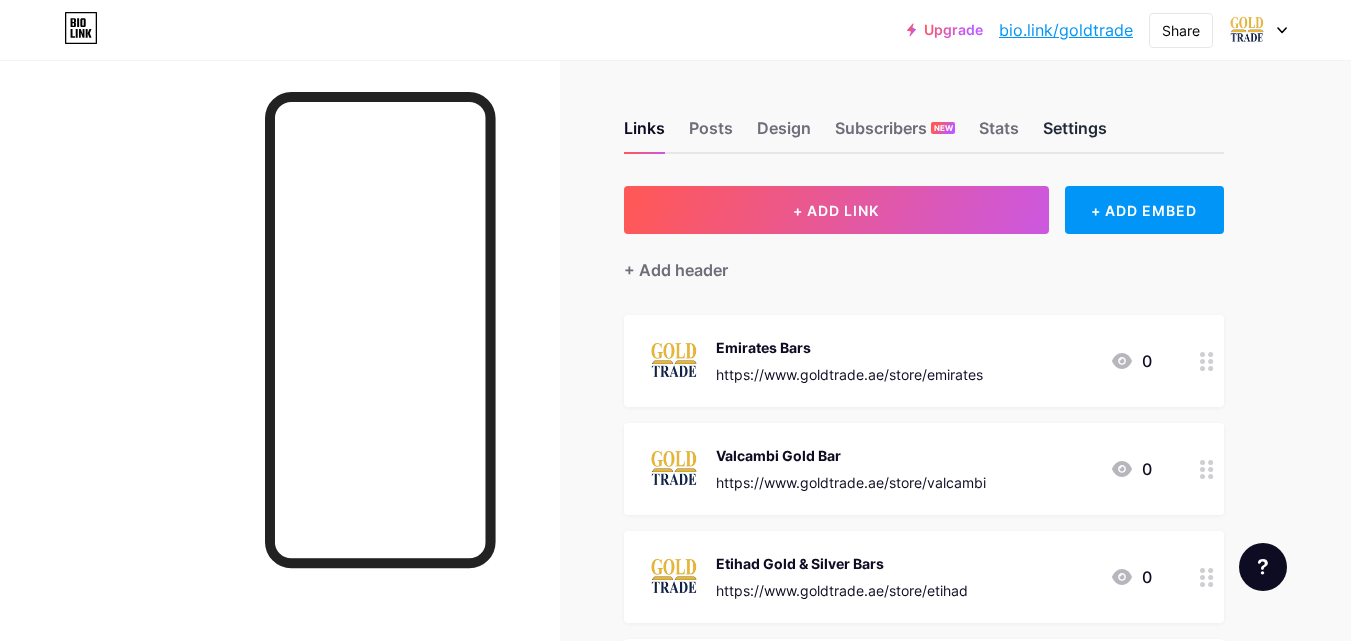 click on "Settings" at bounding box center (1075, 134) 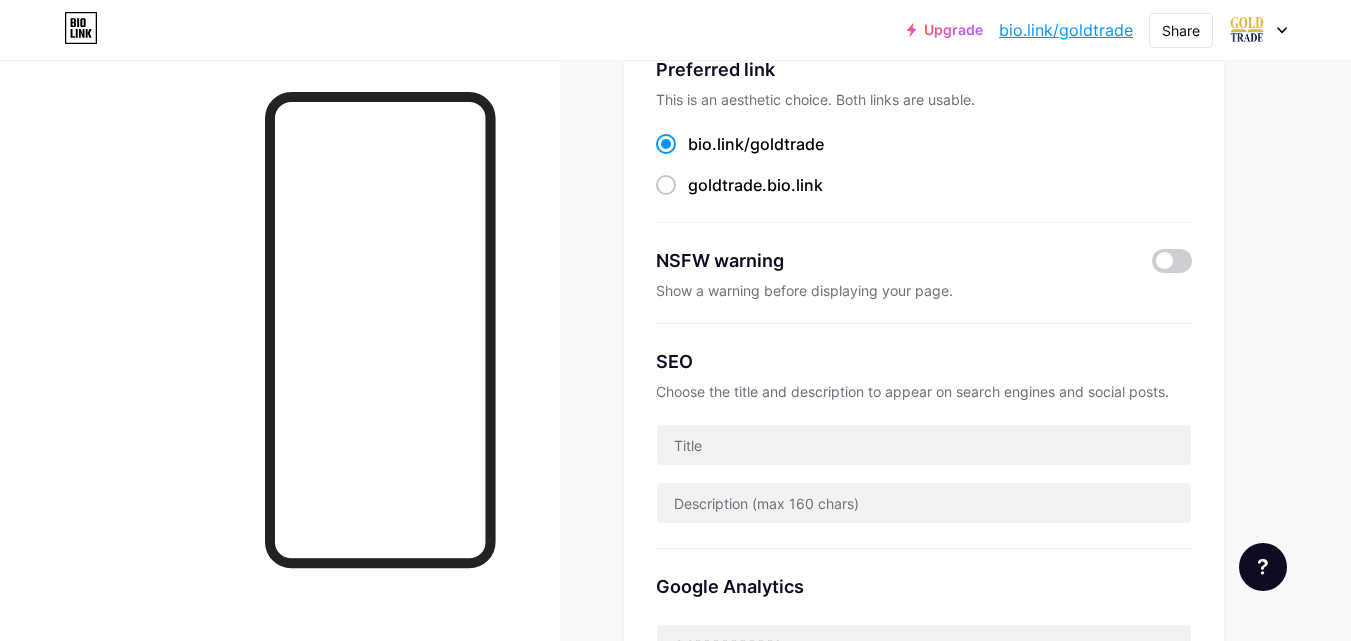 scroll, scrollTop: 23, scrollLeft: 0, axis: vertical 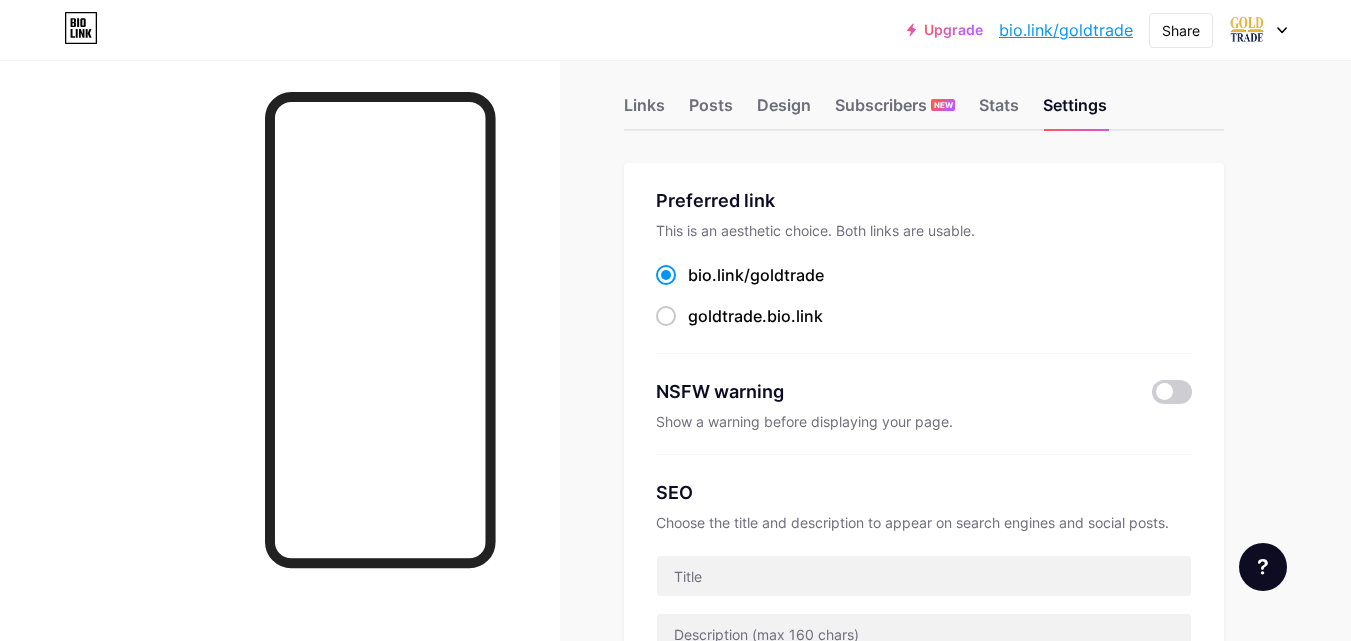 click 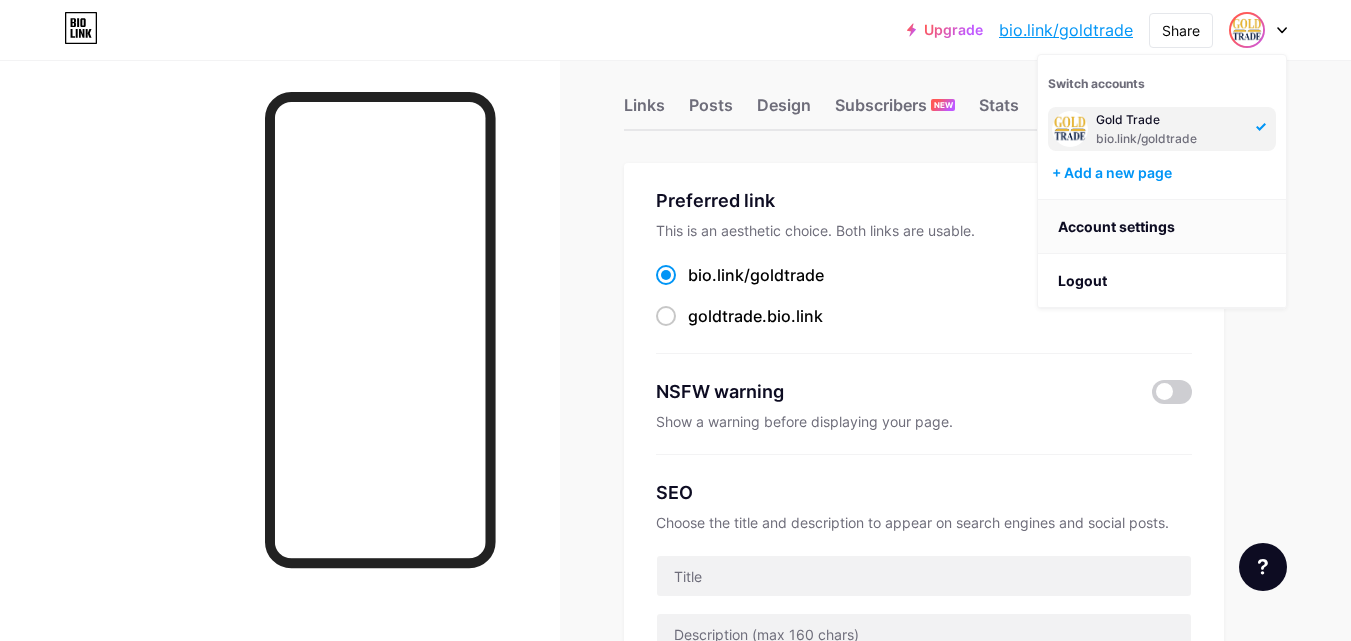 click on "Account settings" at bounding box center [1162, 227] 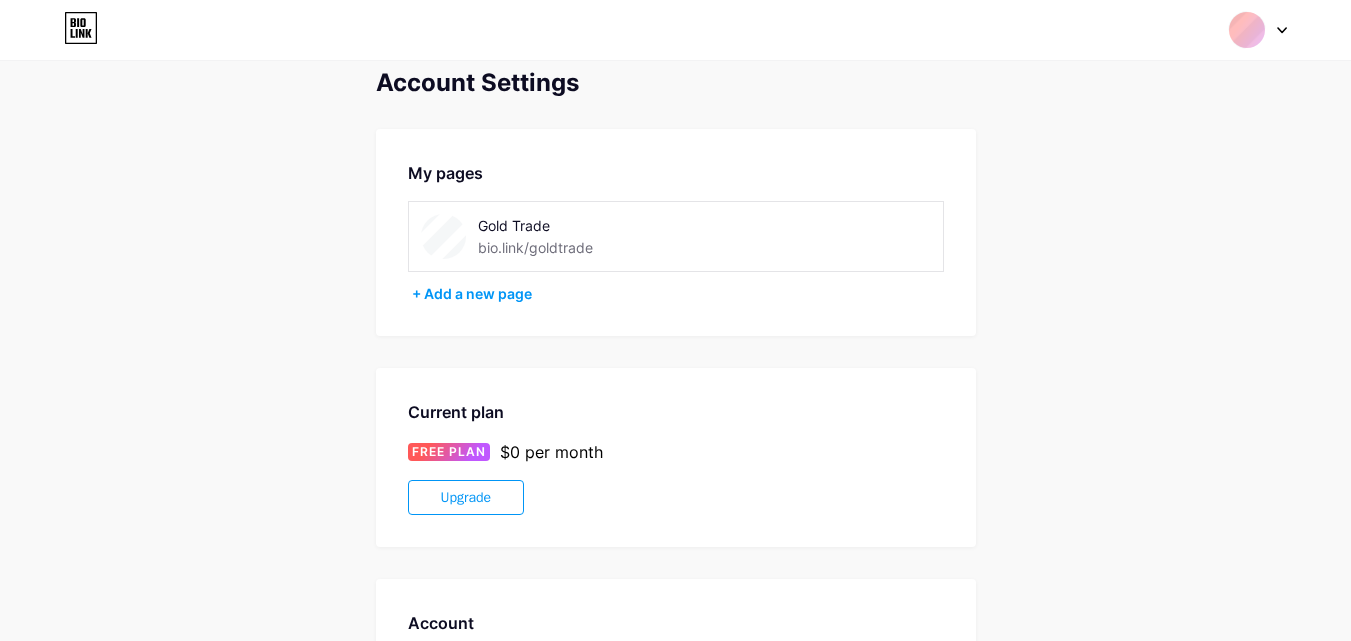 scroll, scrollTop: 0, scrollLeft: 0, axis: both 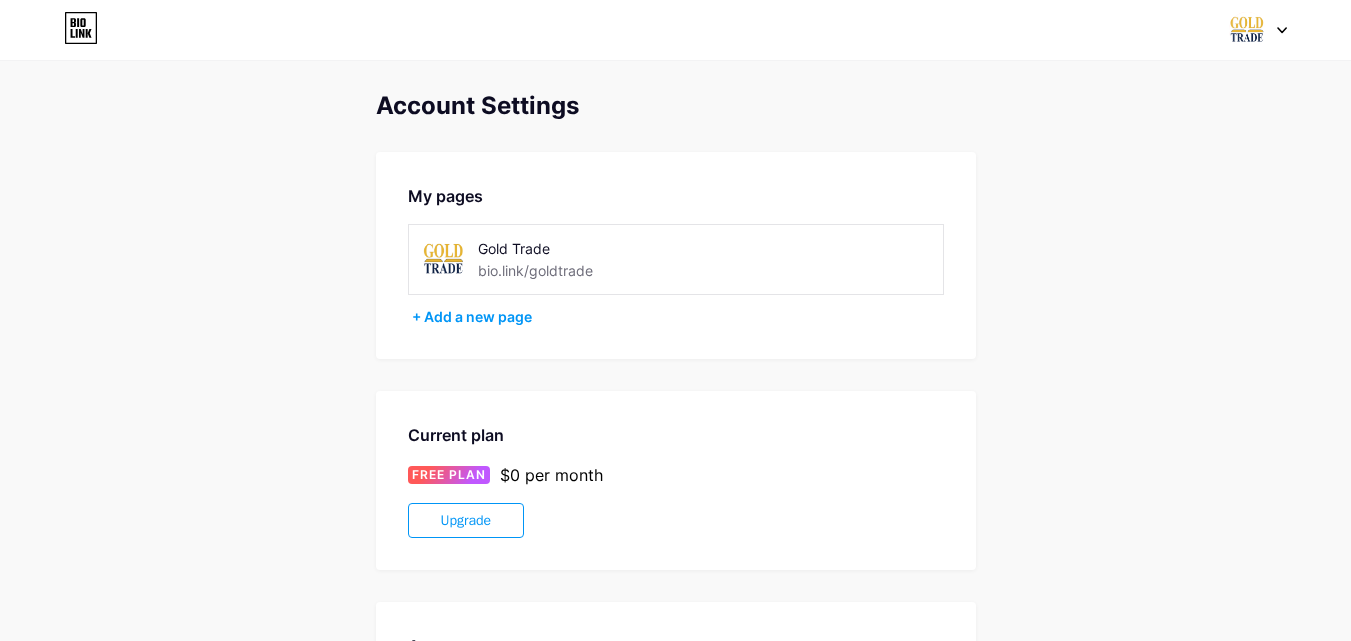 click 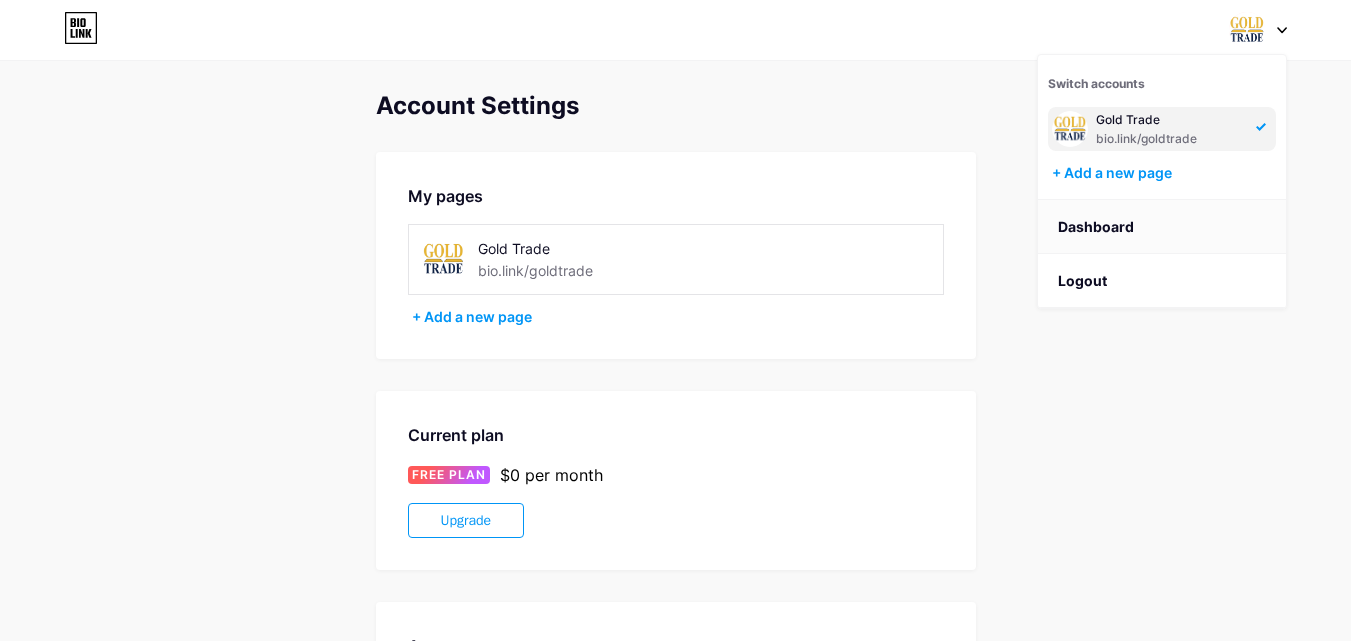 click on "Dashboard" at bounding box center [1162, 227] 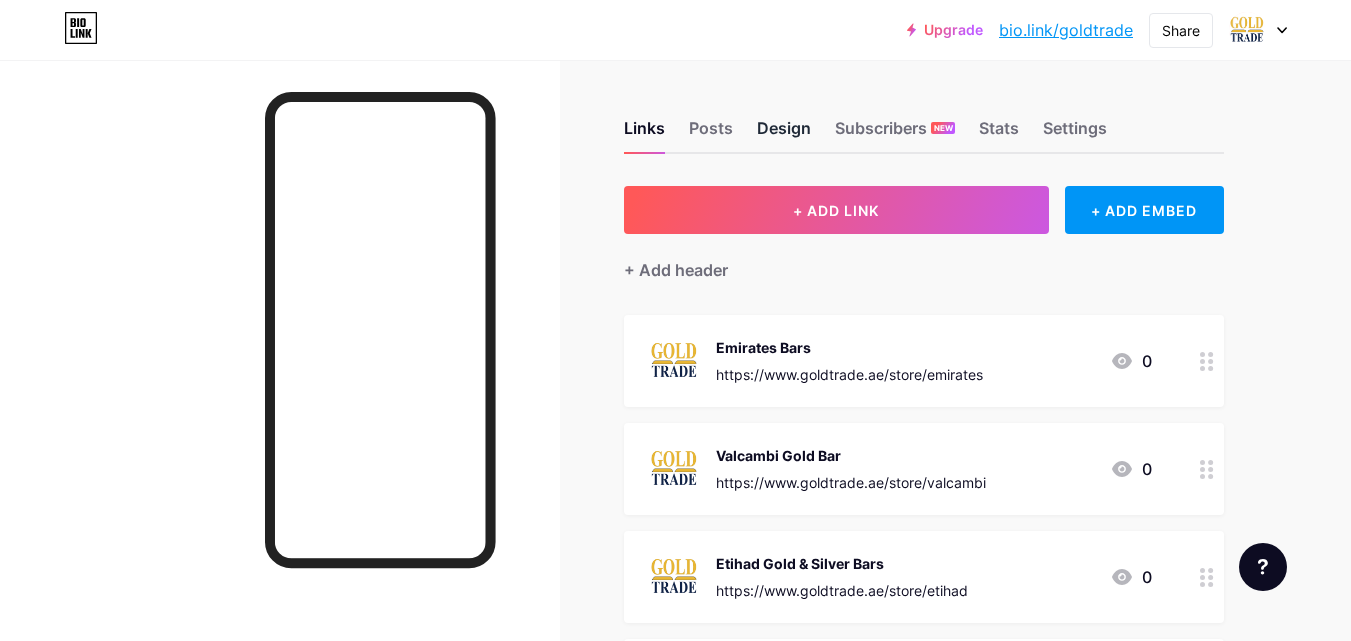 click on "Design" at bounding box center [784, 134] 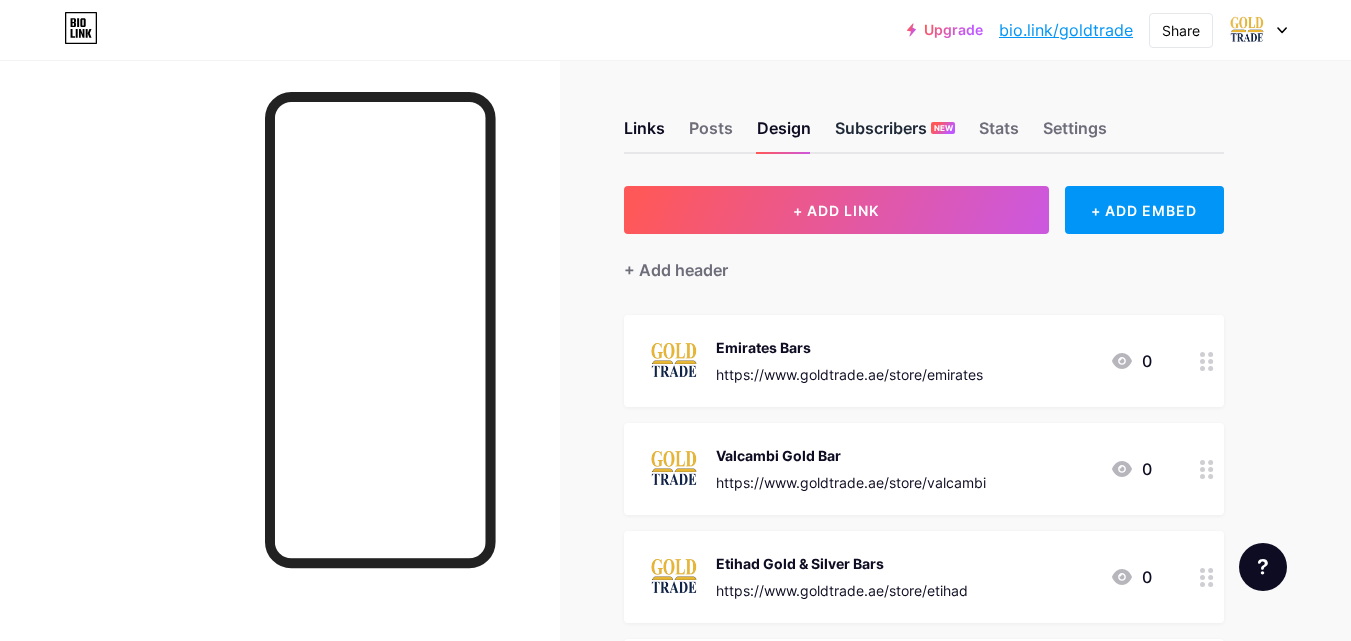 click on "Subscribers
NEW" at bounding box center (895, 134) 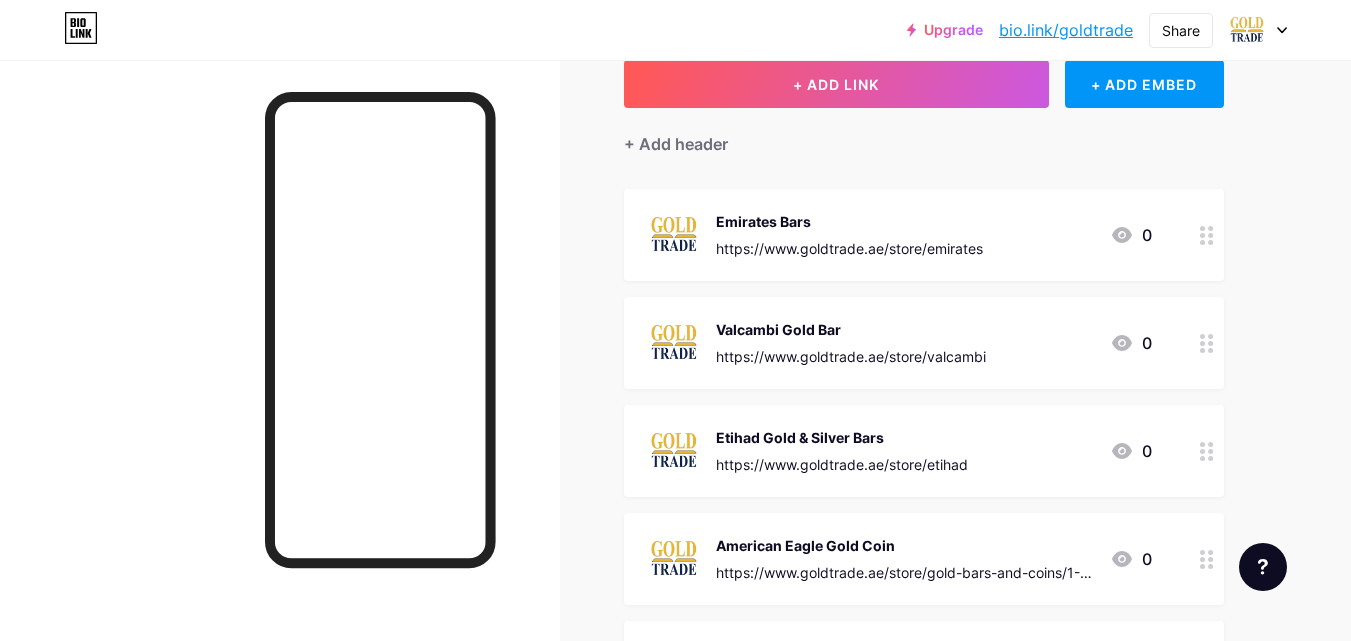 scroll, scrollTop: 0, scrollLeft: 0, axis: both 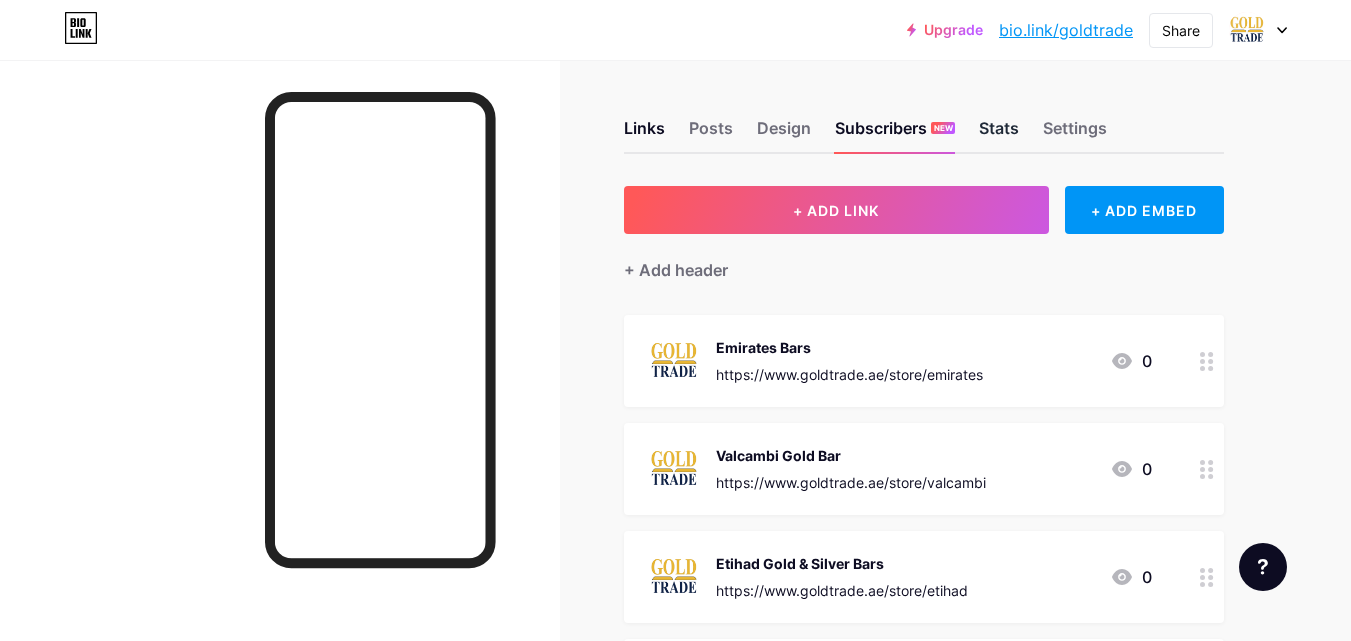 click on "Stats" at bounding box center [999, 134] 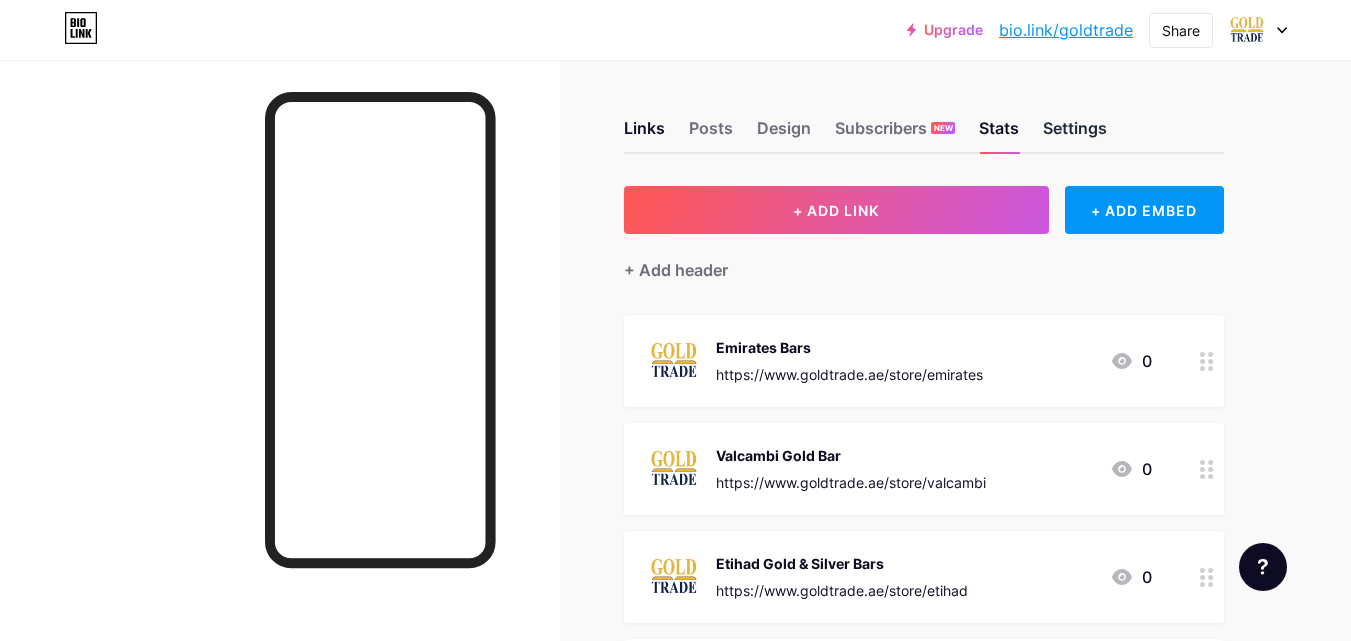 click on "Settings" at bounding box center [1075, 134] 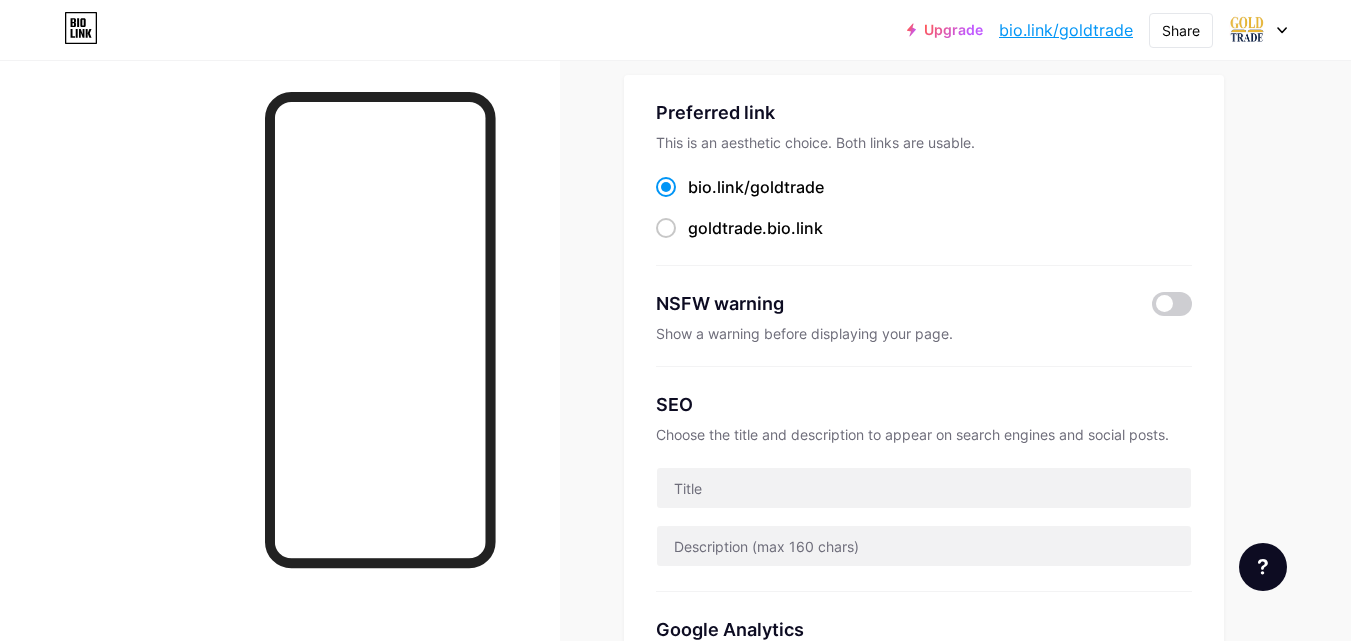 scroll, scrollTop: 0, scrollLeft: 0, axis: both 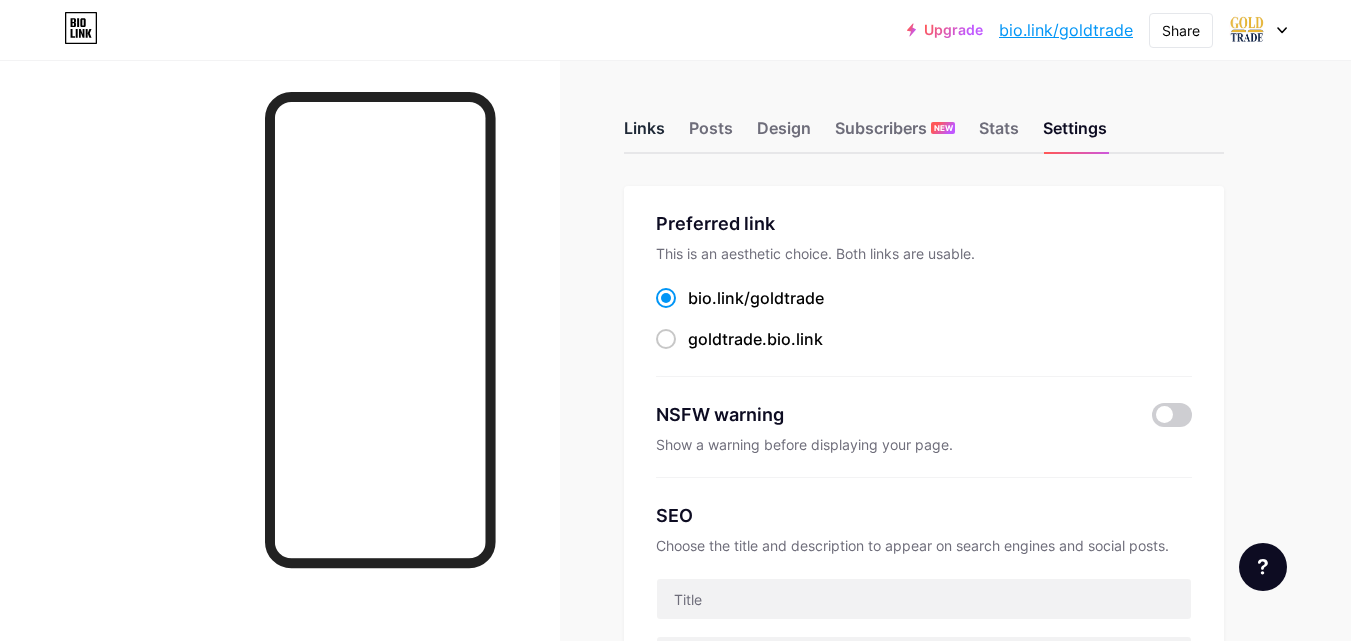 click on "Links" at bounding box center [644, 134] 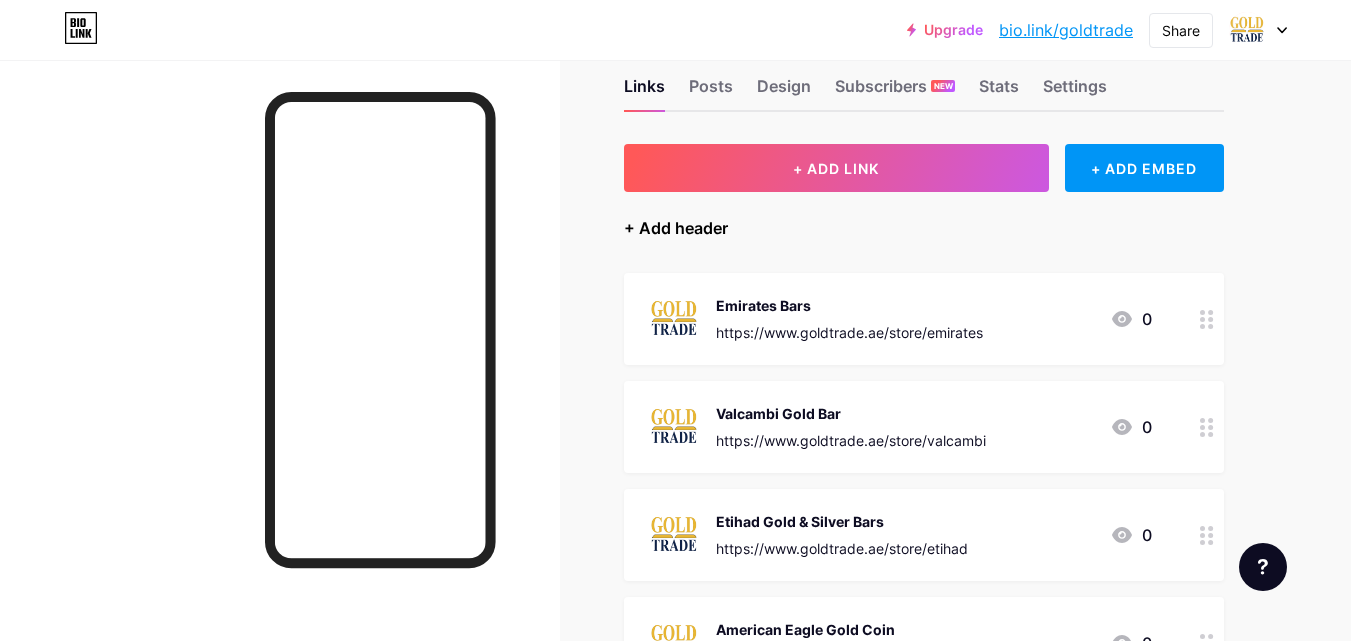 scroll, scrollTop: 0, scrollLeft: 0, axis: both 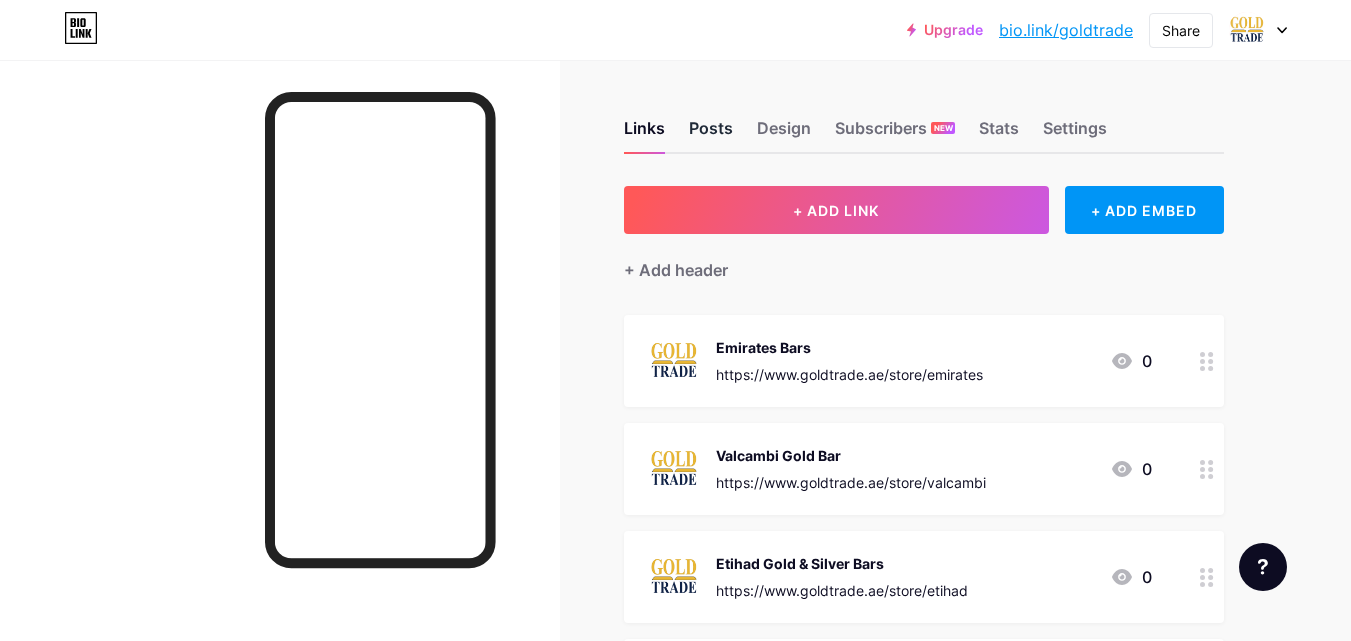 click on "Posts" at bounding box center (711, 134) 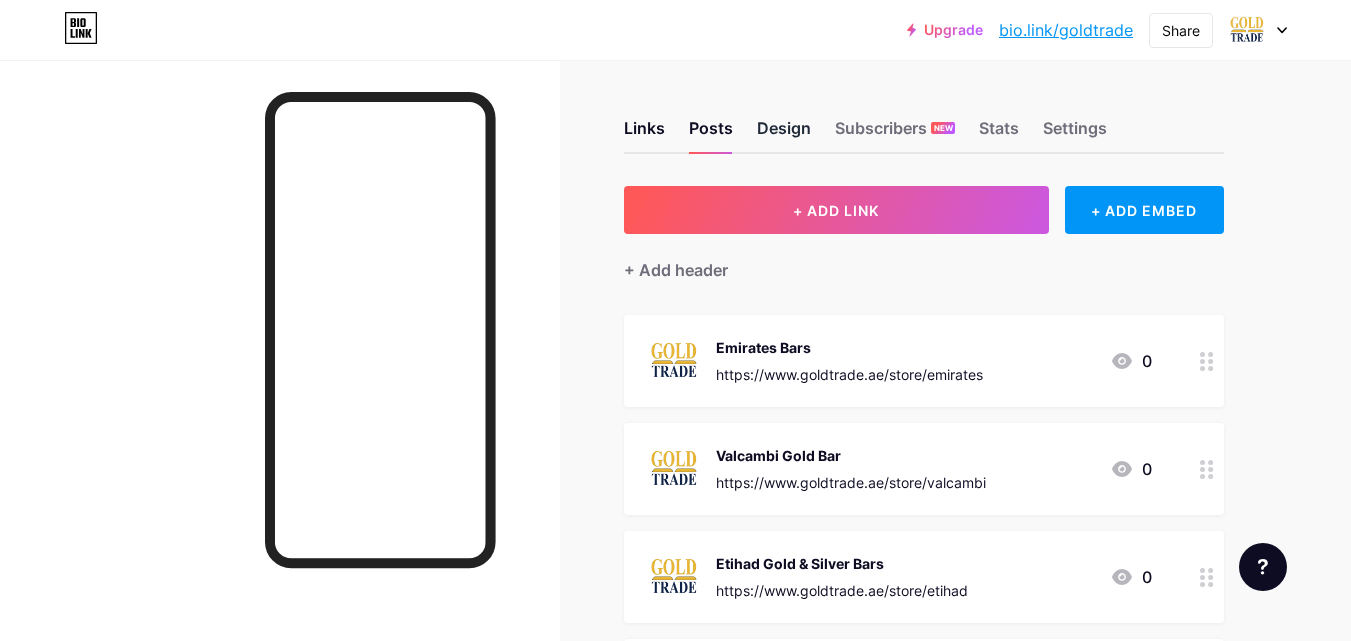 click on "Design" at bounding box center (784, 134) 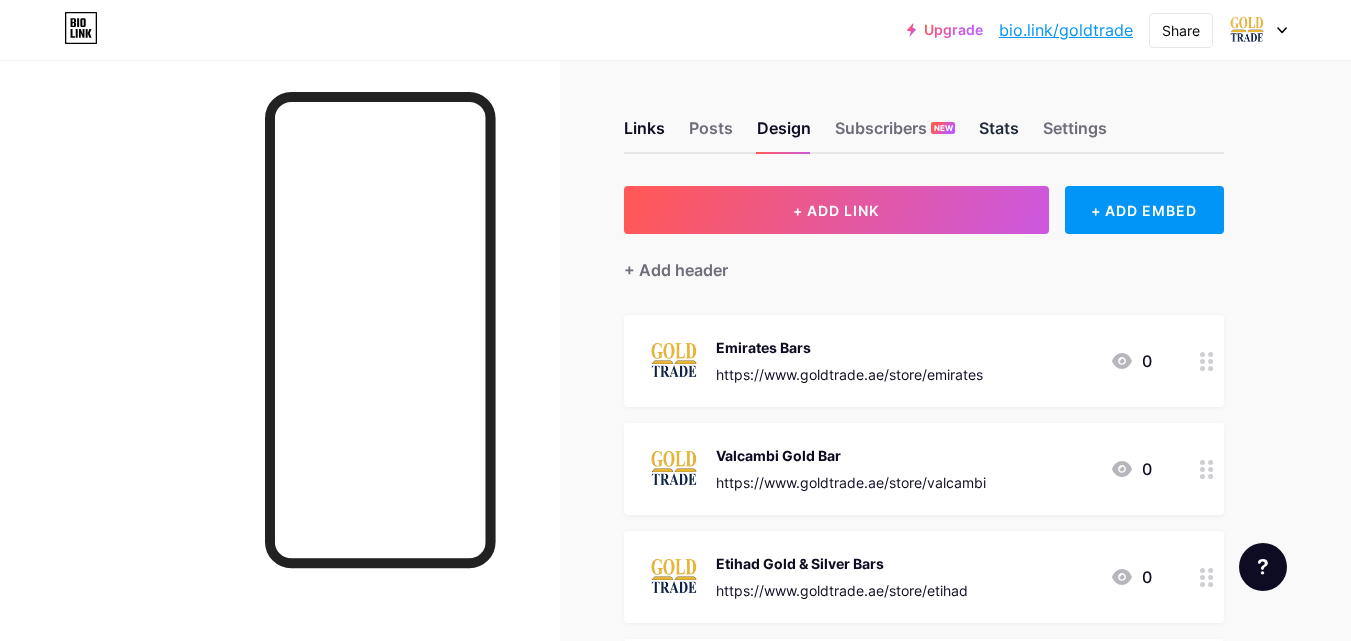 click on "Stats" at bounding box center [999, 134] 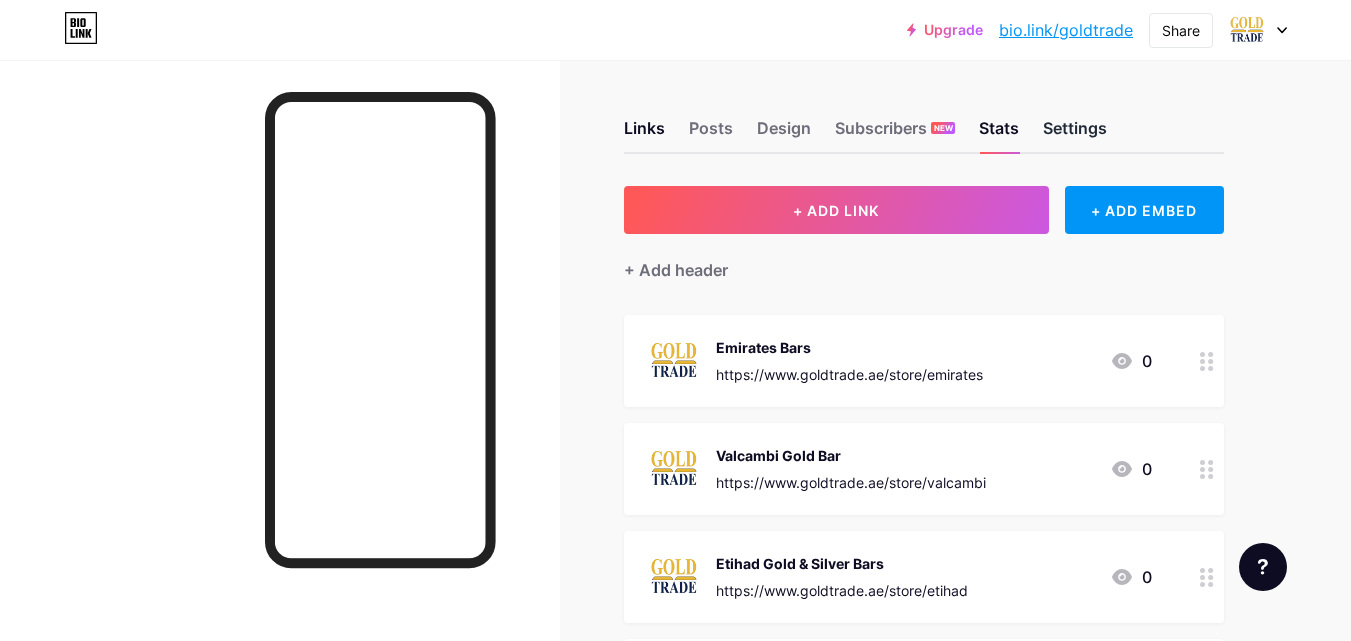 click on "Settings" at bounding box center [1075, 134] 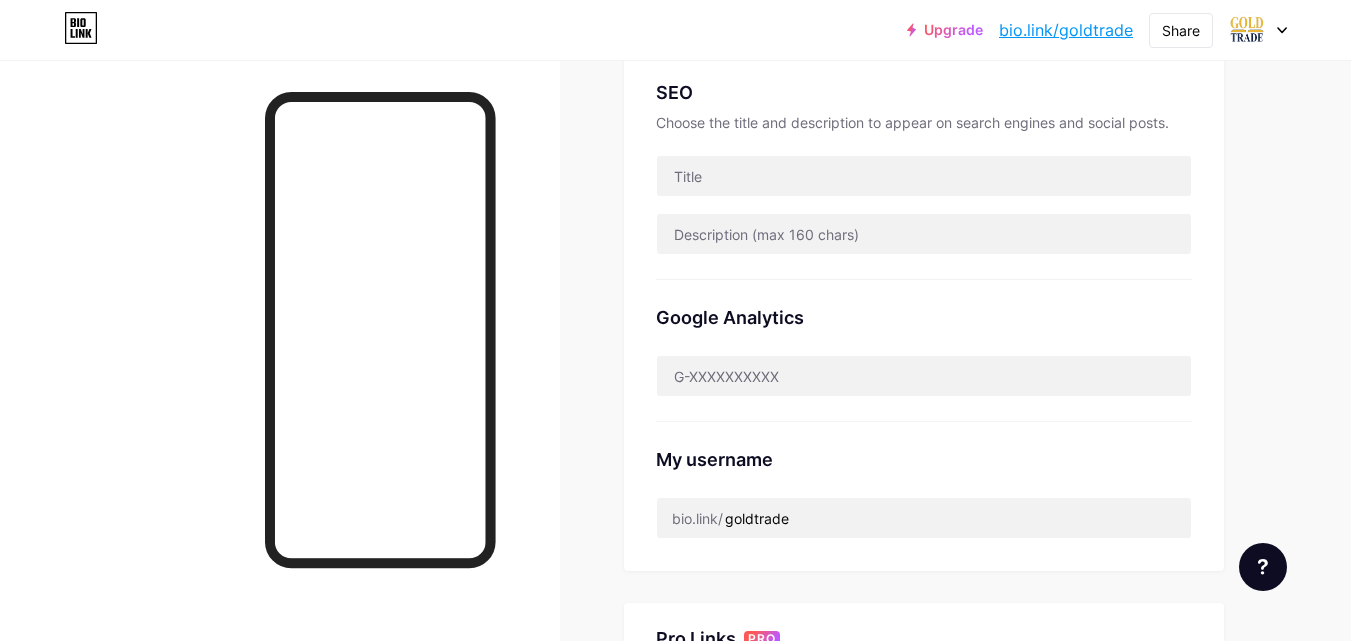 scroll, scrollTop: 0, scrollLeft: 0, axis: both 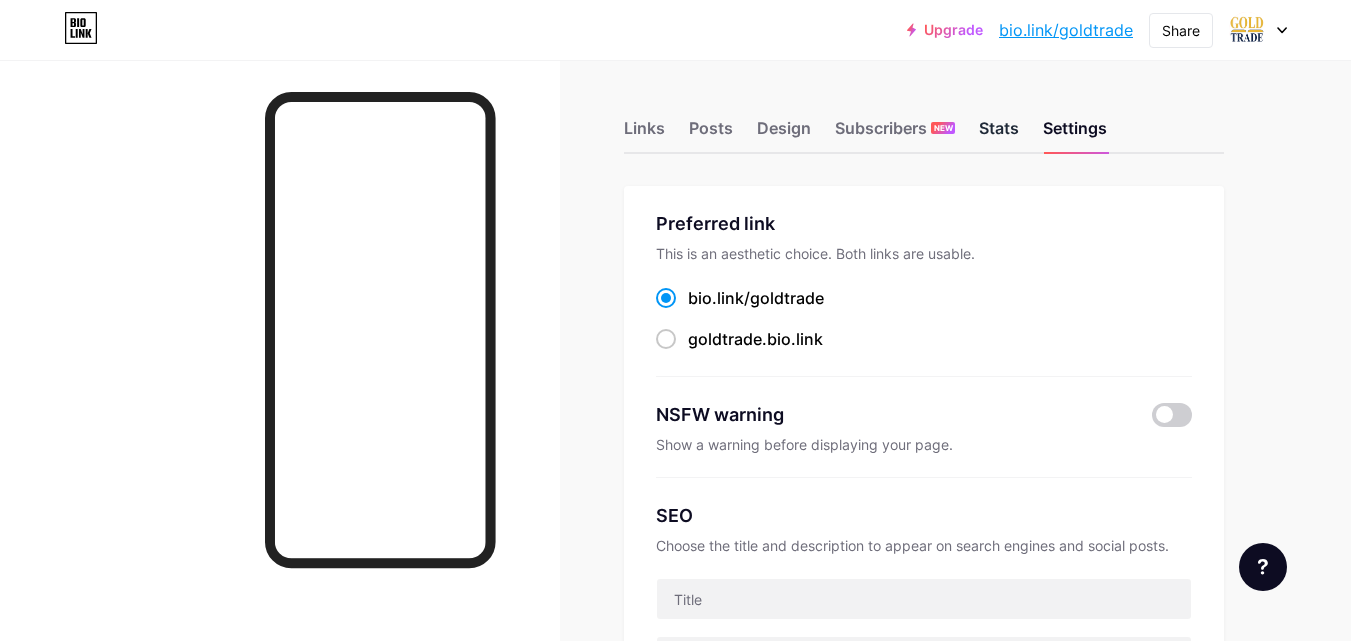 click on "Stats" at bounding box center [999, 134] 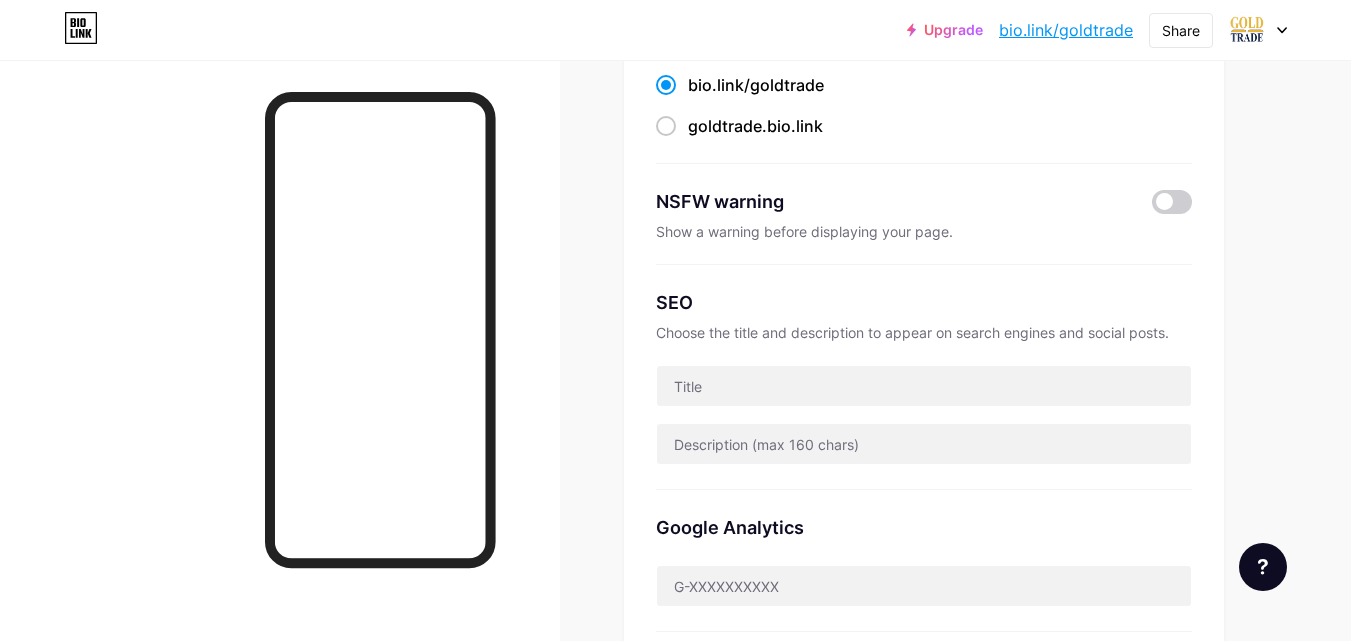 scroll, scrollTop: 0, scrollLeft: 0, axis: both 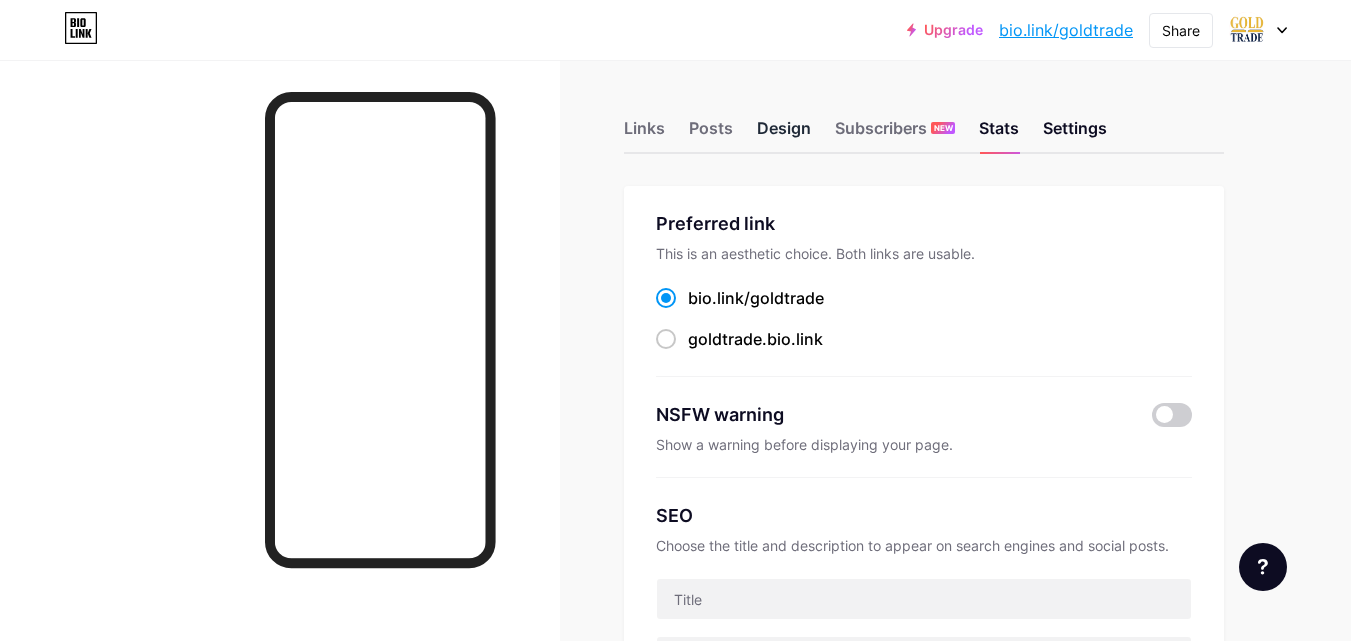 click on "Design" at bounding box center (784, 134) 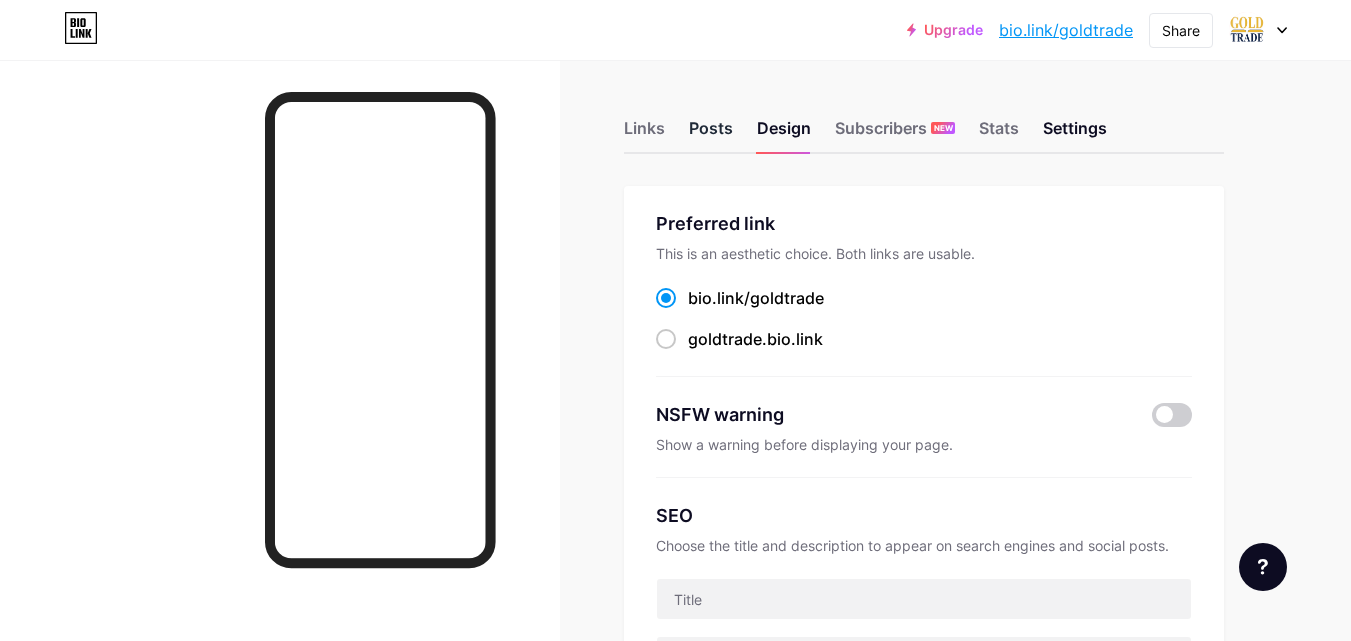 click on "Posts" at bounding box center (711, 134) 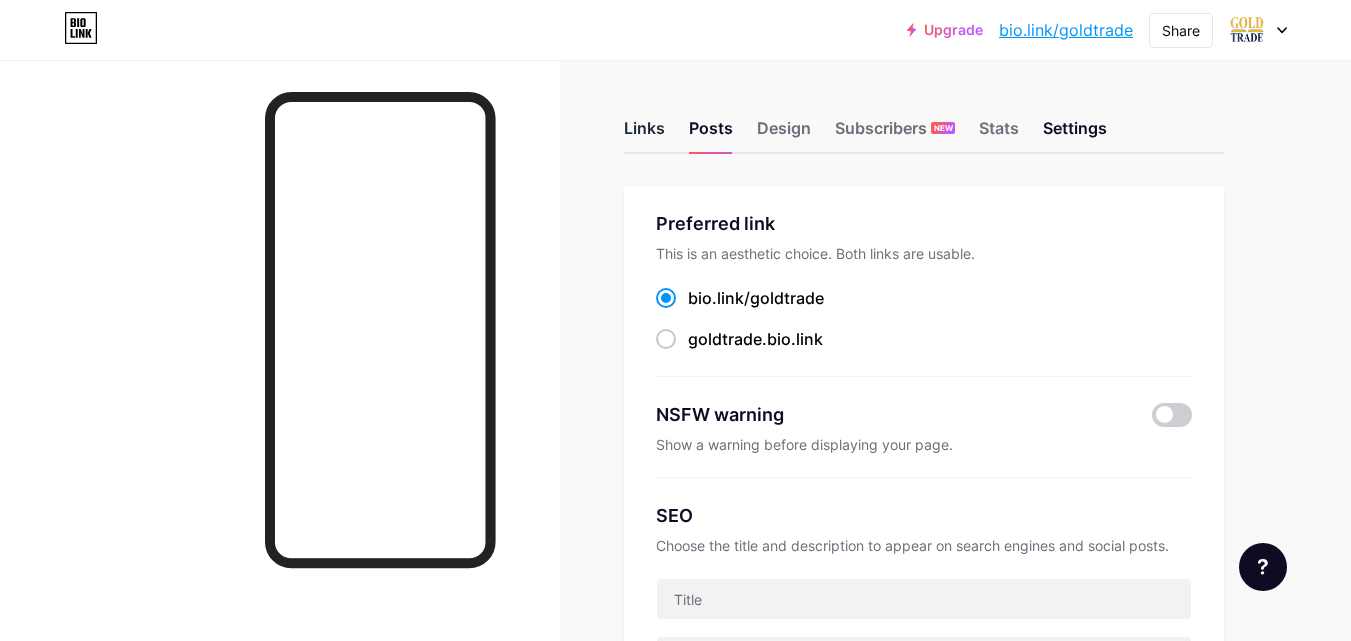 click on "Links" at bounding box center [644, 134] 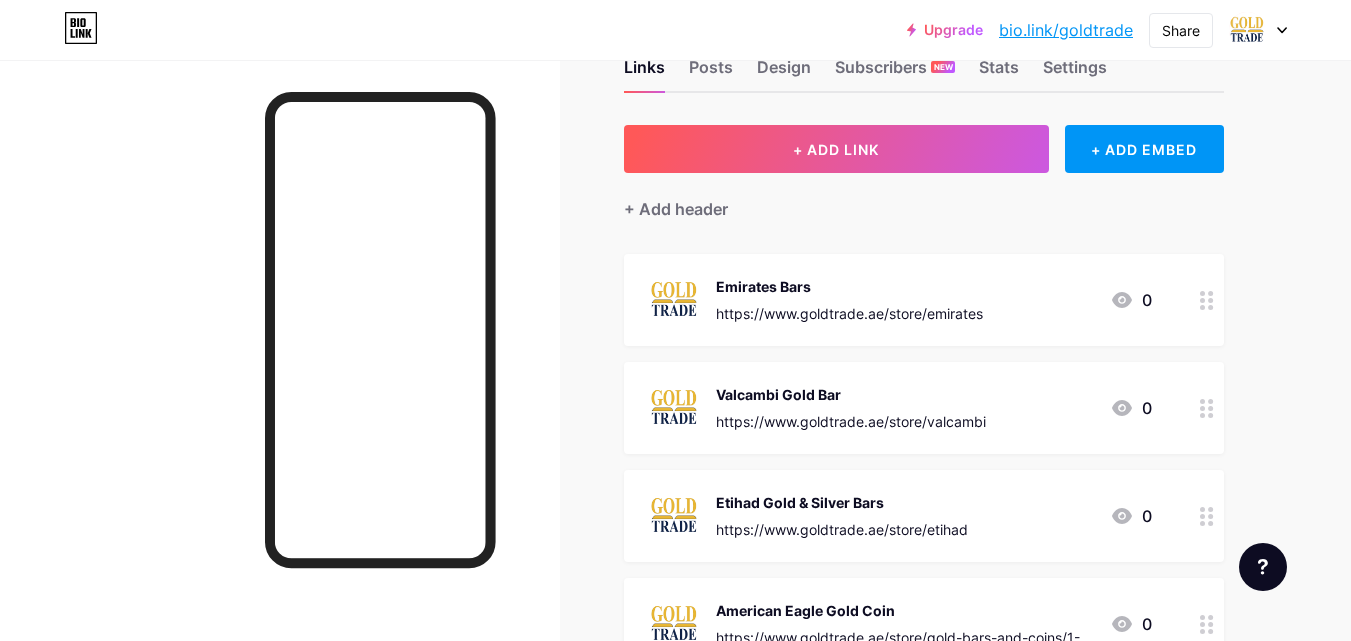 scroll, scrollTop: 0, scrollLeft: 0, axis: both 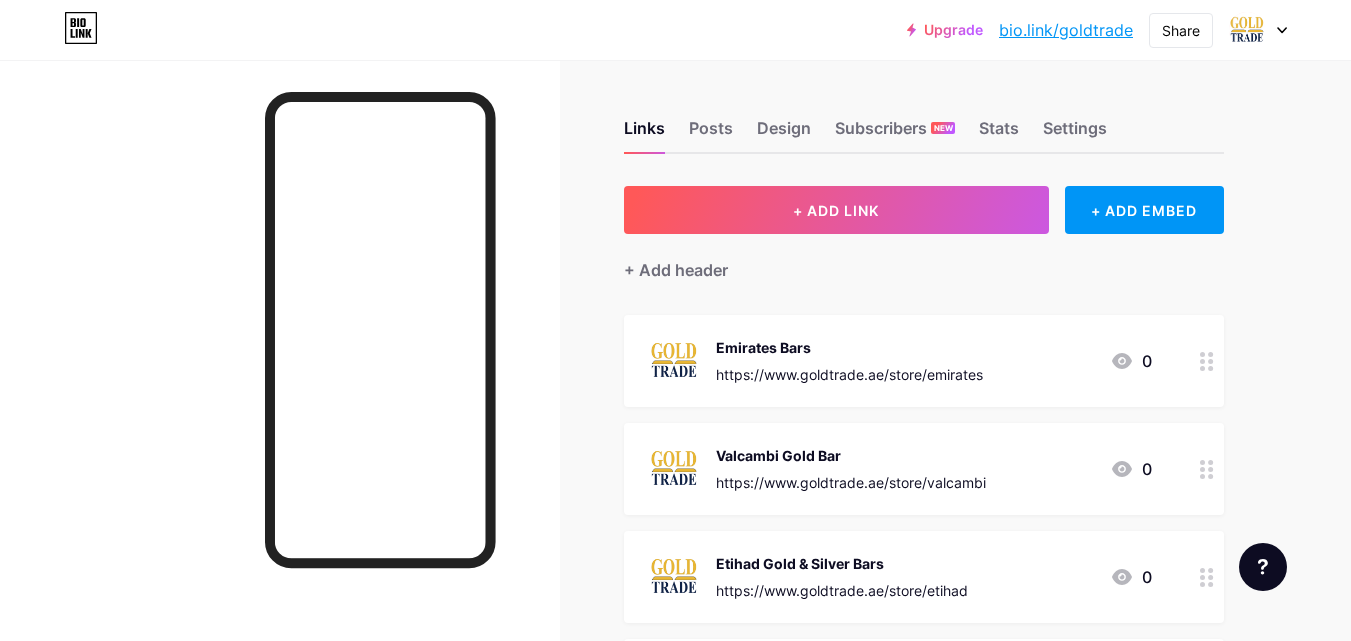 click at bounding box center (1258, 30) 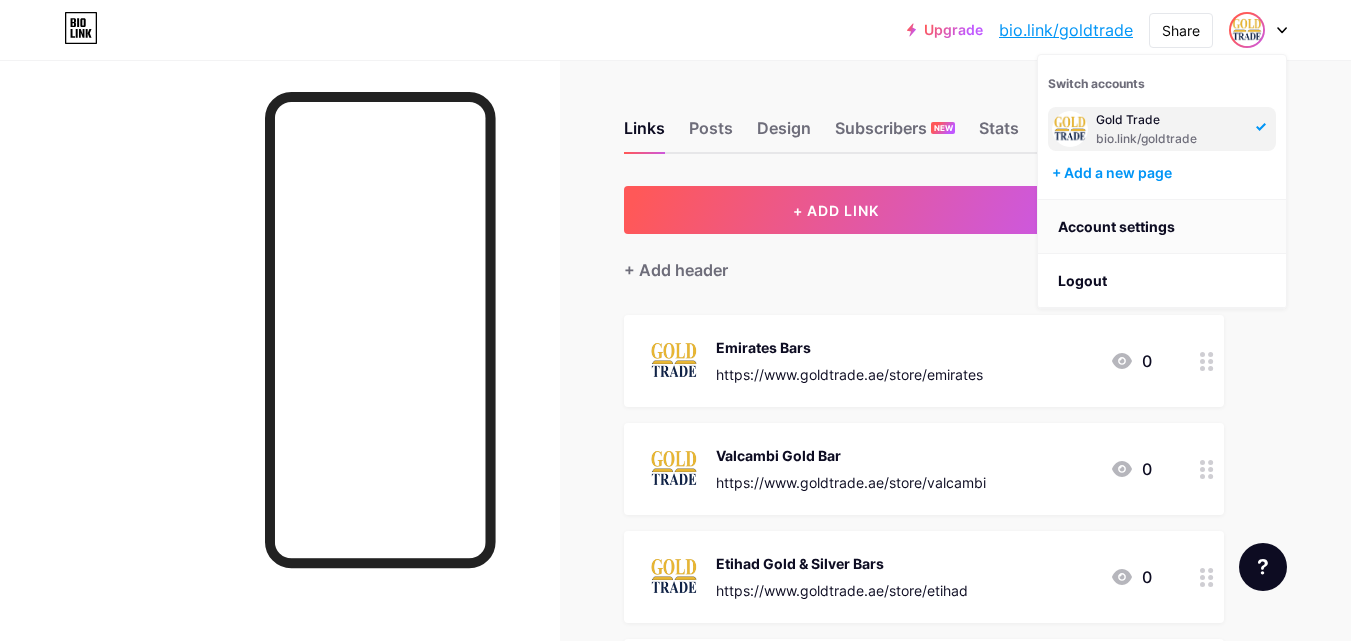 click on "Account settings" at bounding box center [1162, 227] 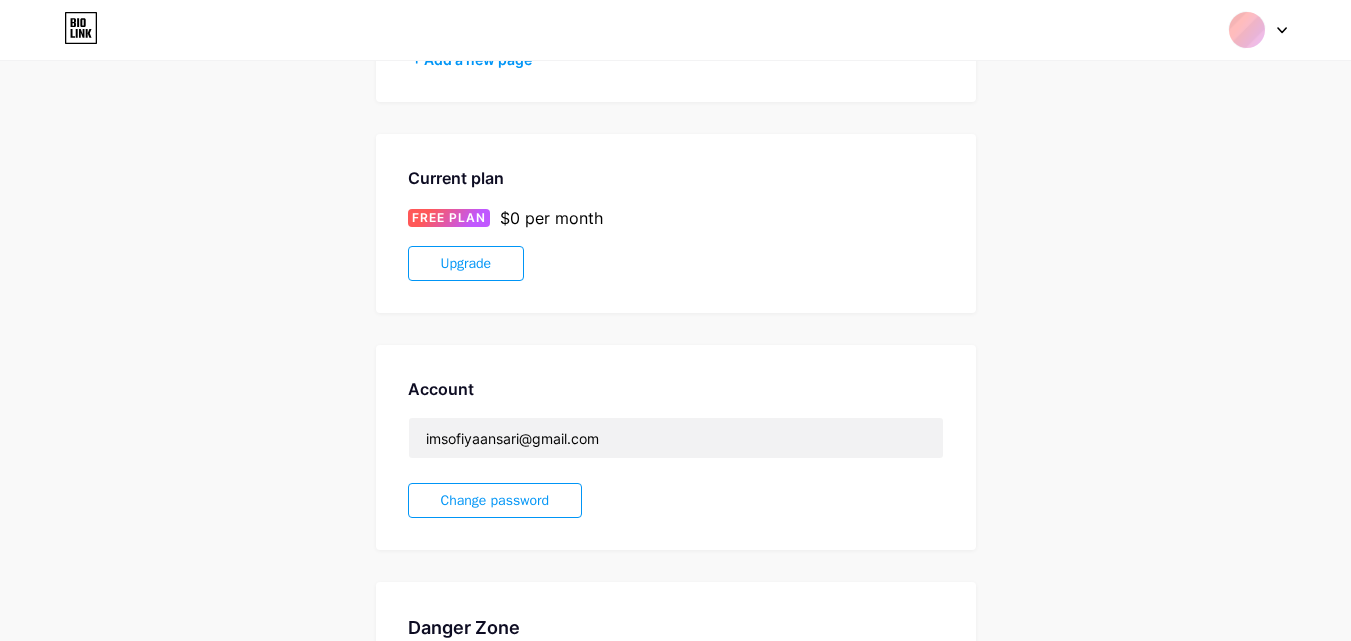 scroll, scrollTop: 0, scrollLeft: 0, axis: both 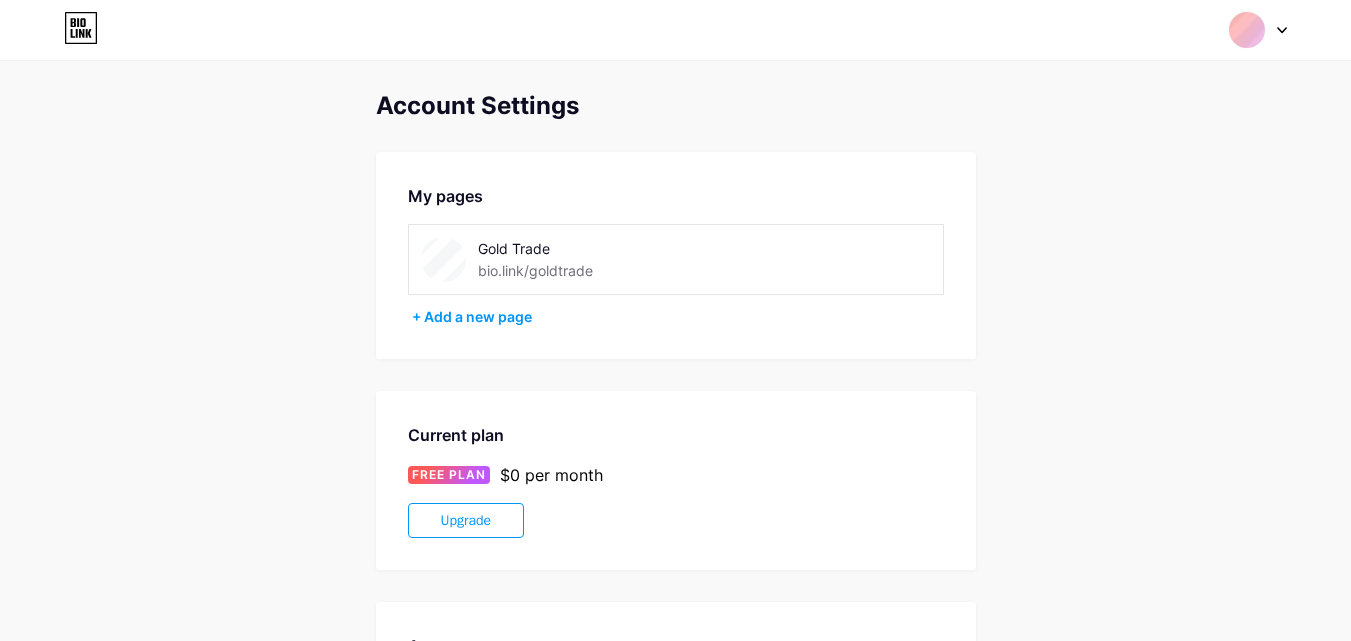 click on "Switch accounts     Gold Trade   bio.link/goldtrade       + Add a new page      Dashboard     Logout" at bounding box center [675, 30] 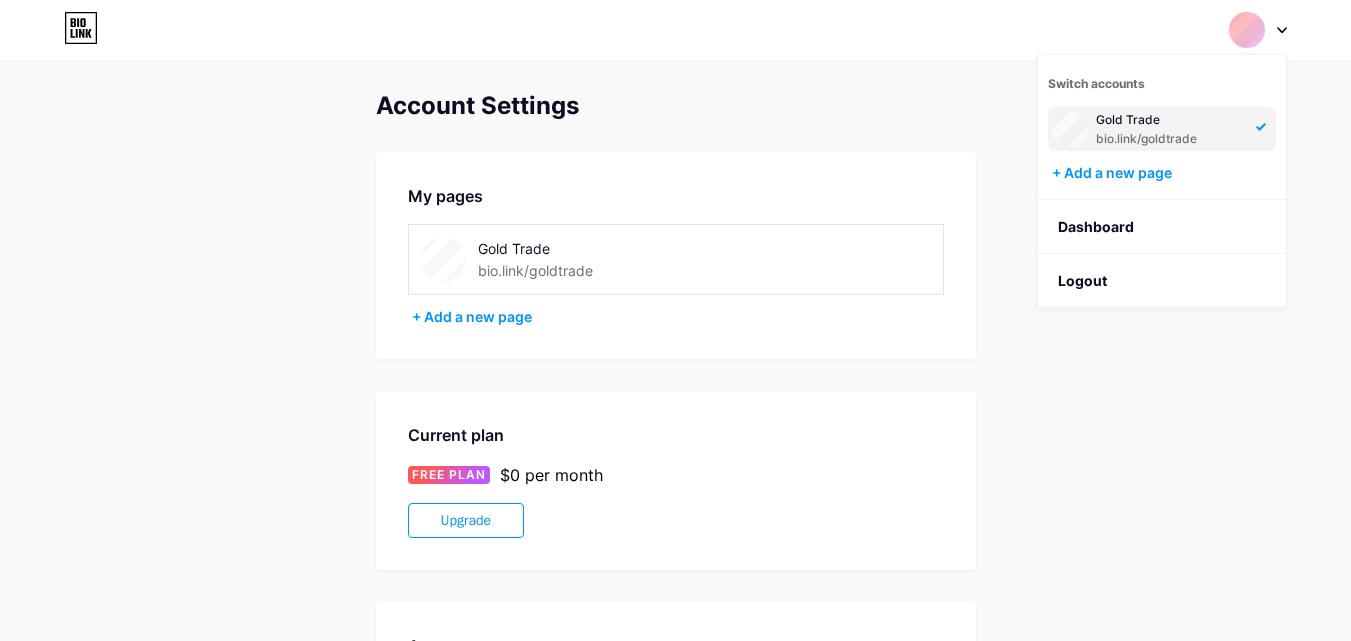 click 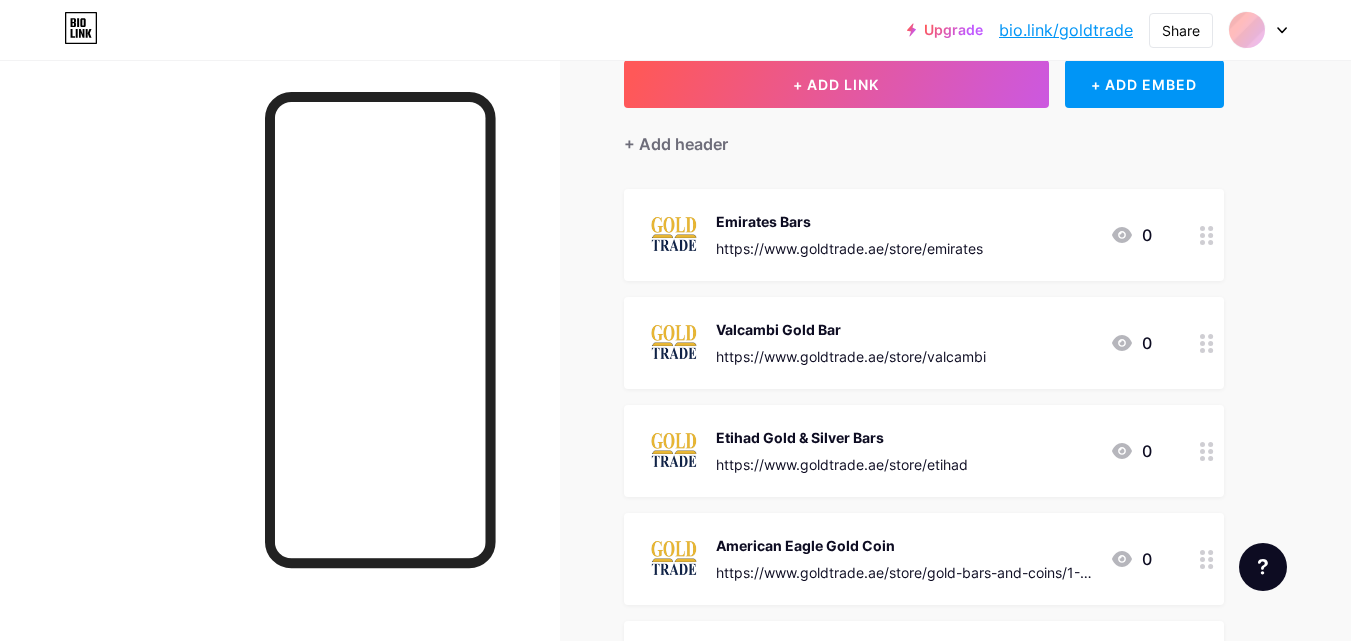 scroll, scrollTop: 0, scrollLeft: 0, axis: both 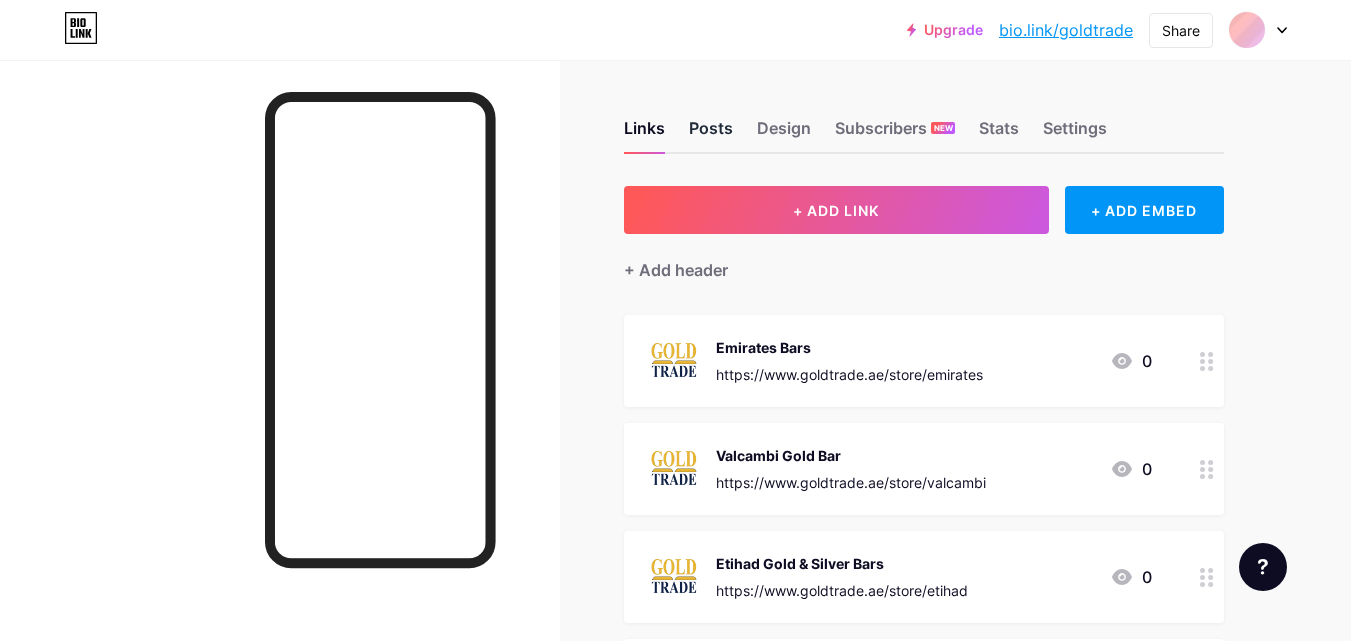 click on "Posts" at bounding box center [711, 134] 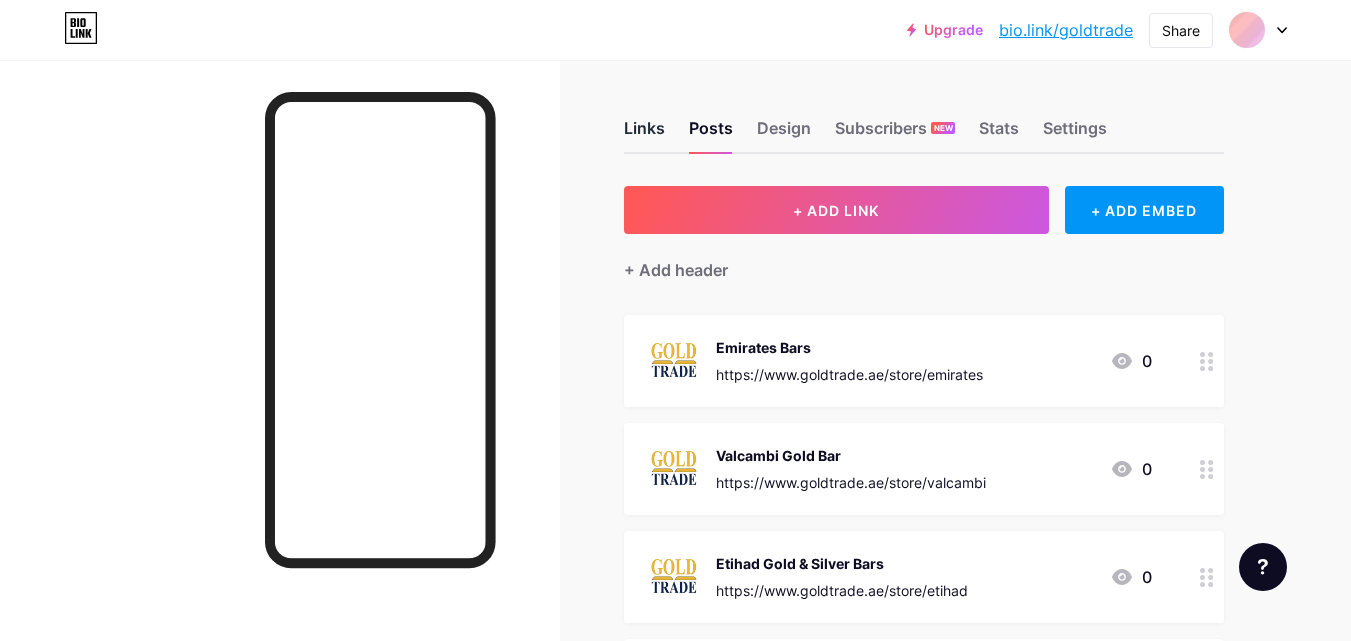 click on "Links" at bounding box center [644, 134] 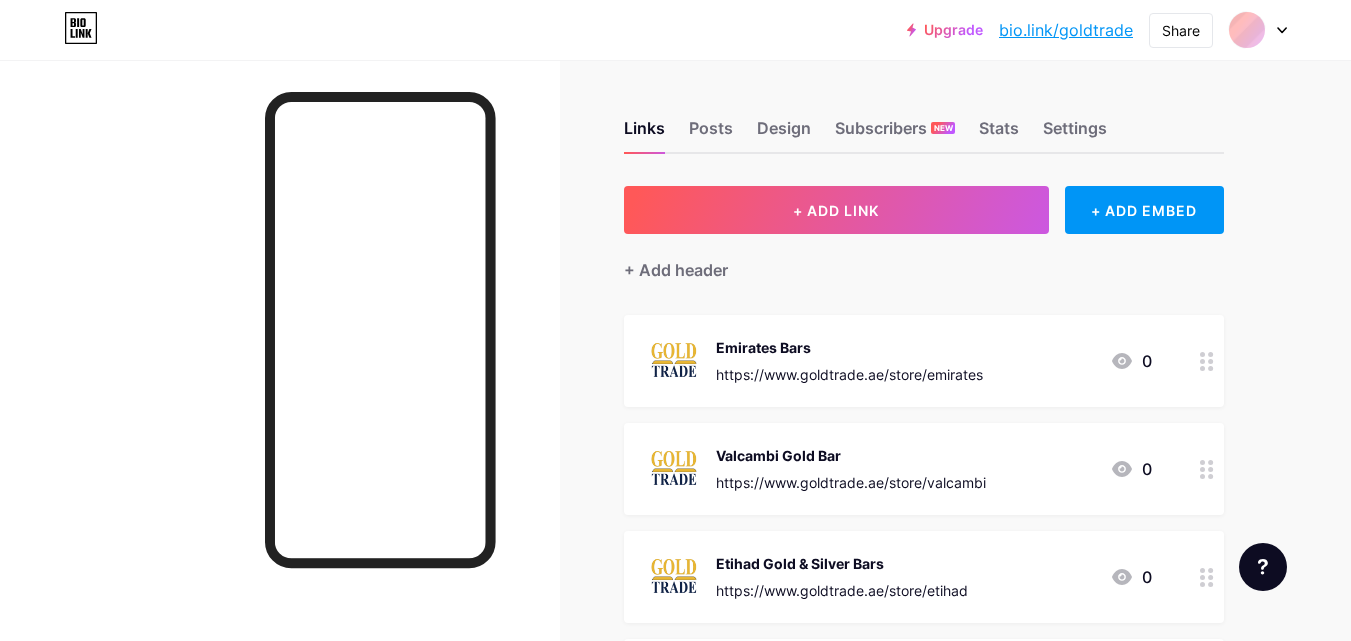 click 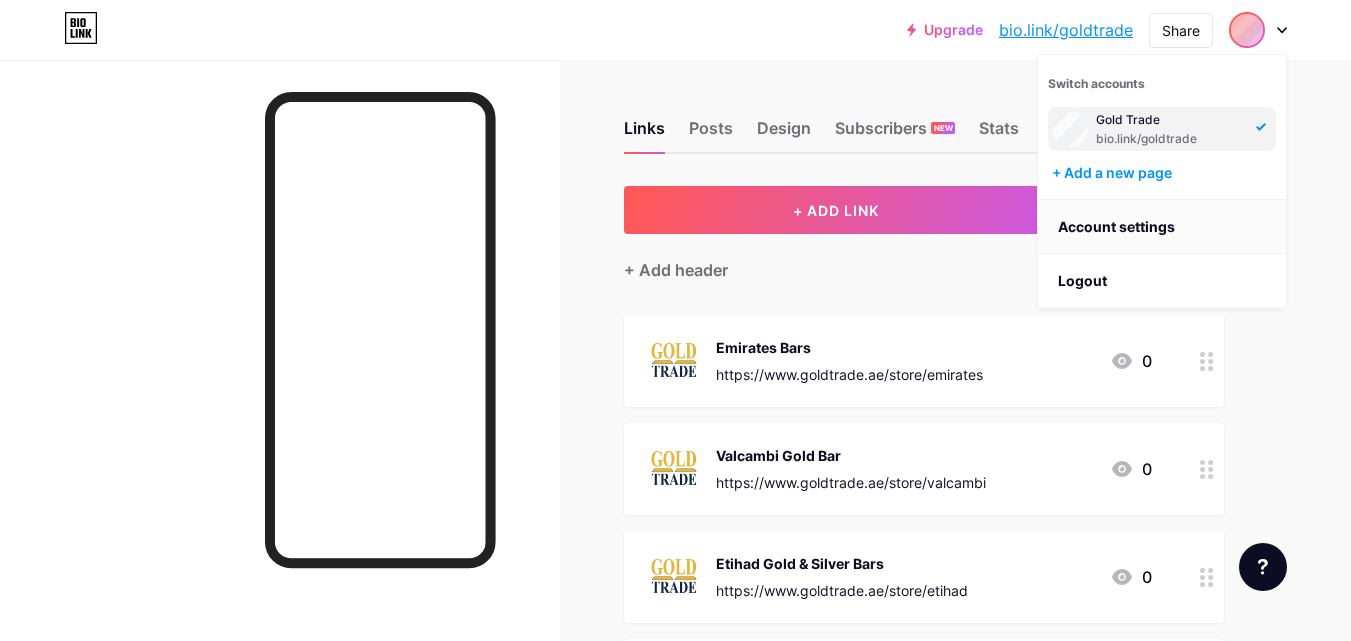 click on "Account settings" at bounding box center [1162, 227] 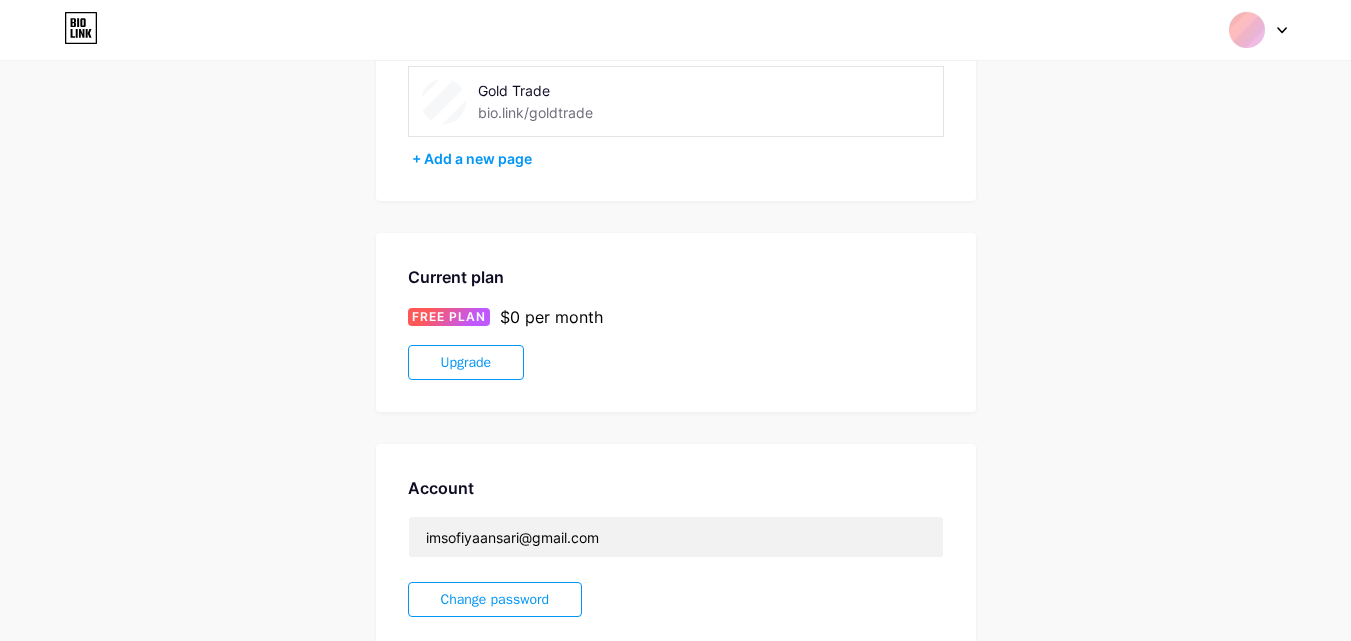 scroll, scrollTop: 0, scrollLeft: 0, axis: both 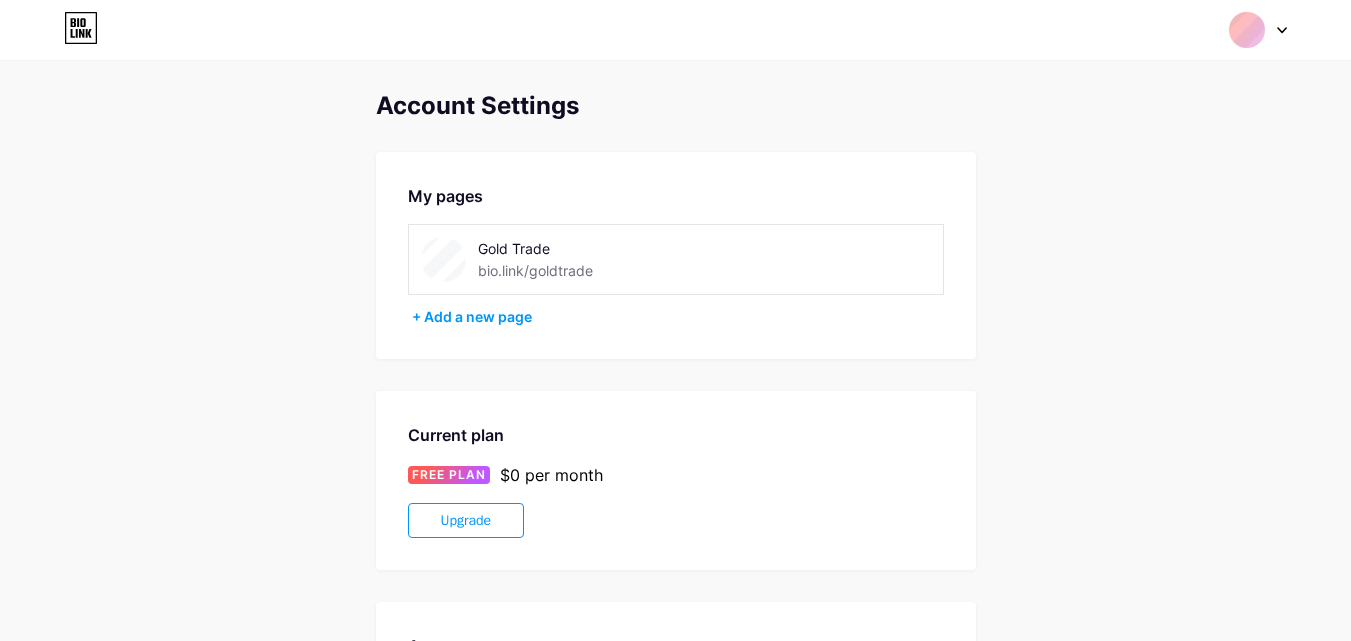 click 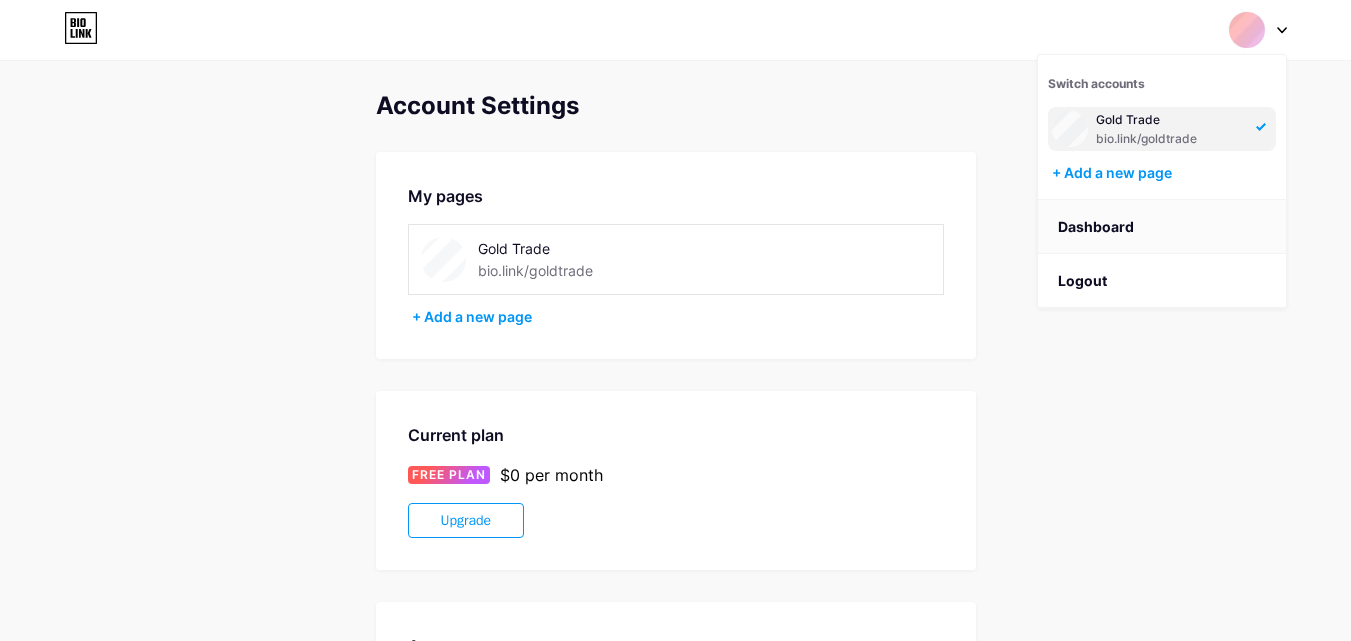 click on "Dashboard" at bounding box center [1162, 227] 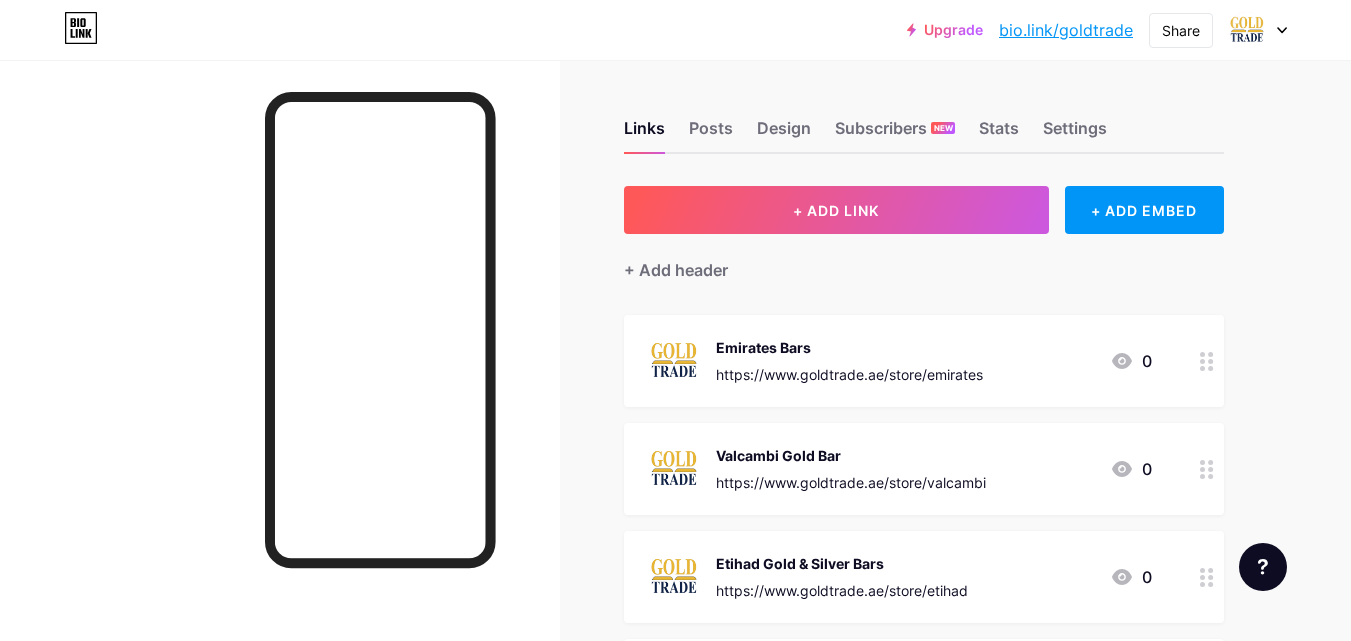 scroll, scrollTop: 0, scrollLeft: 0, axis: both 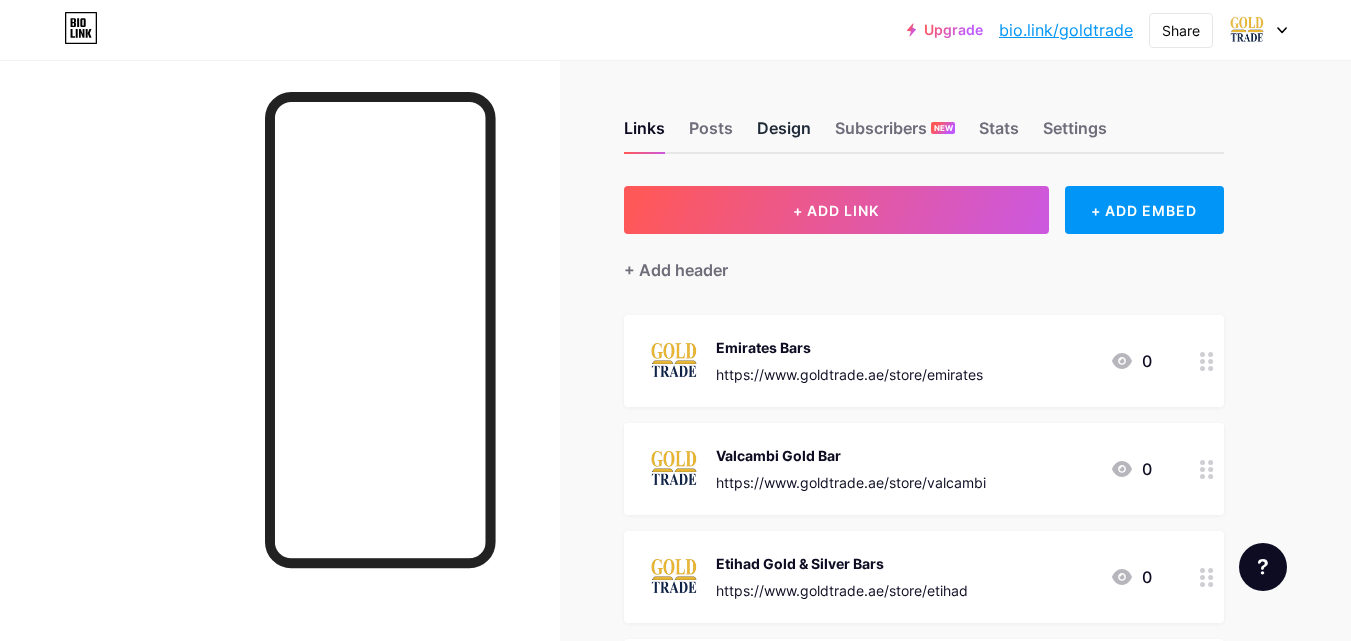 click on "Design" at bounding box center (784, 134) 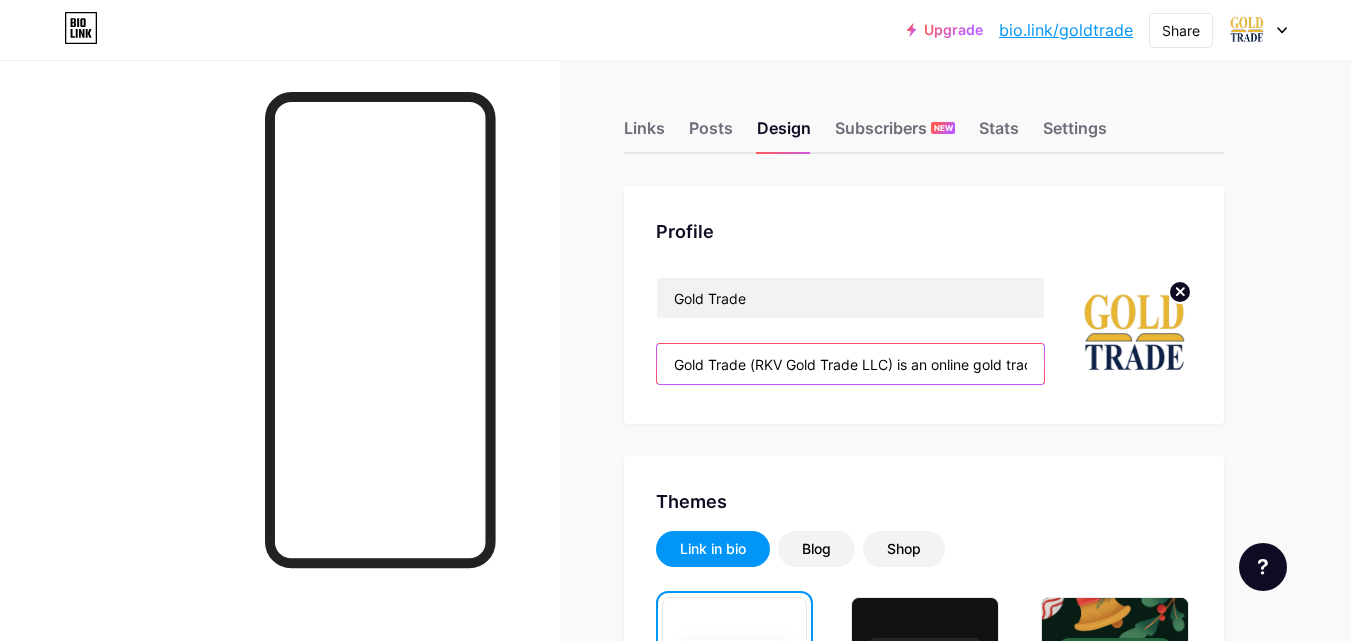 click on "Gold Trade (RKV Gold Trade LLC) is an online gold trading company in Dubai. Trade for Profit with Goldtrade.ae" at bounding box center [850, 364] 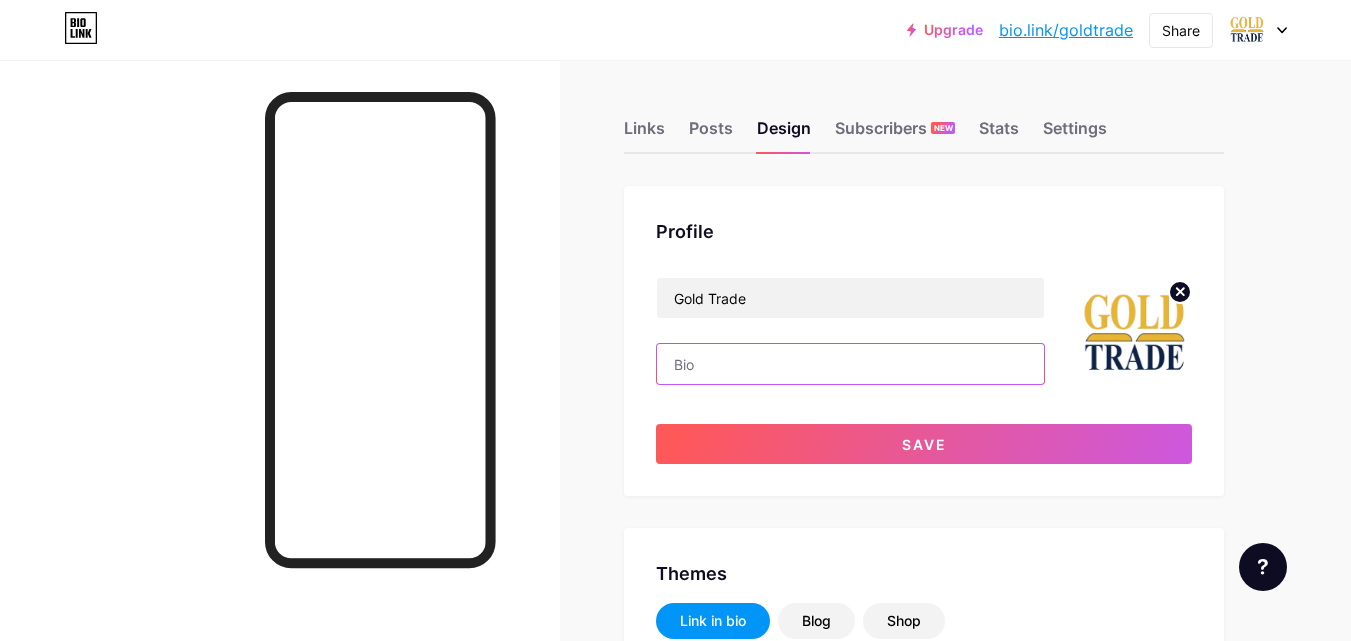 paste on "Gold Trade (RKV Gold Trade LLC) is a gold company in Dubai. Sell, buy gold bars or trade for profit with Goldtrade.ae" 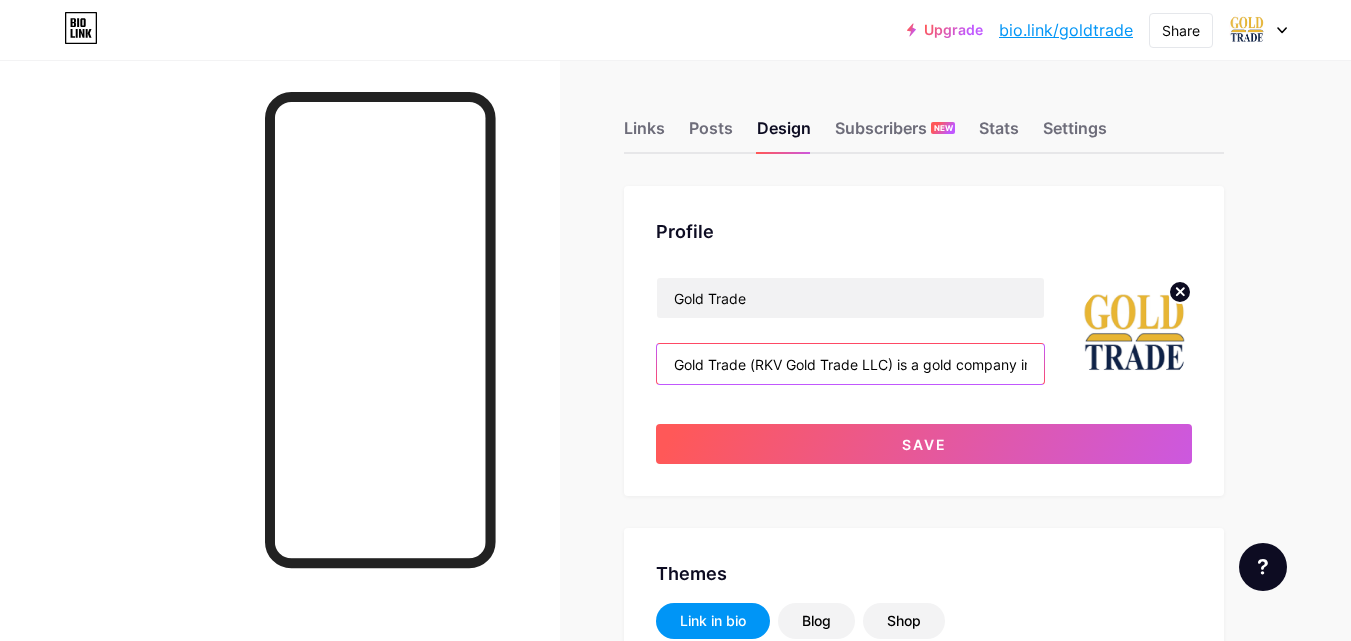 scroll, scrollTop: 0, scrollLeft: 418, axis: horizontal 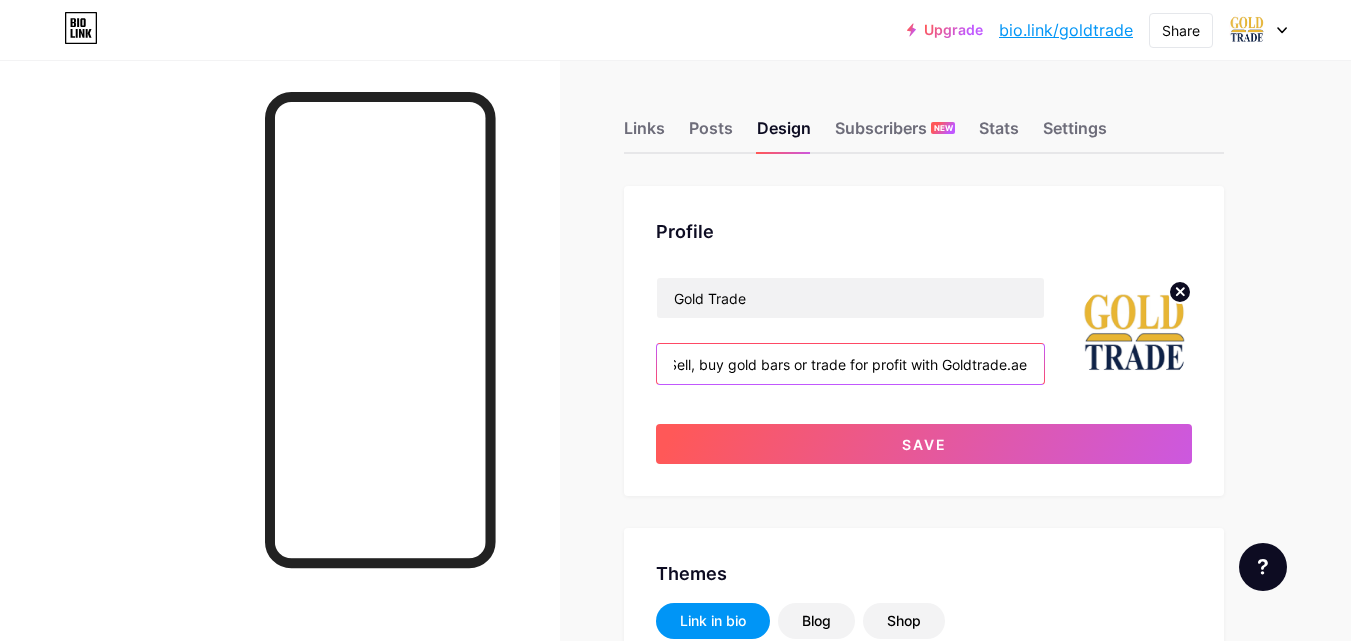 type on "Gold Trade (RKV Gold Trade LLC) is a gold company in Dubai. Sell, buy gold bars or trade for profit with Goldtrade.ae" 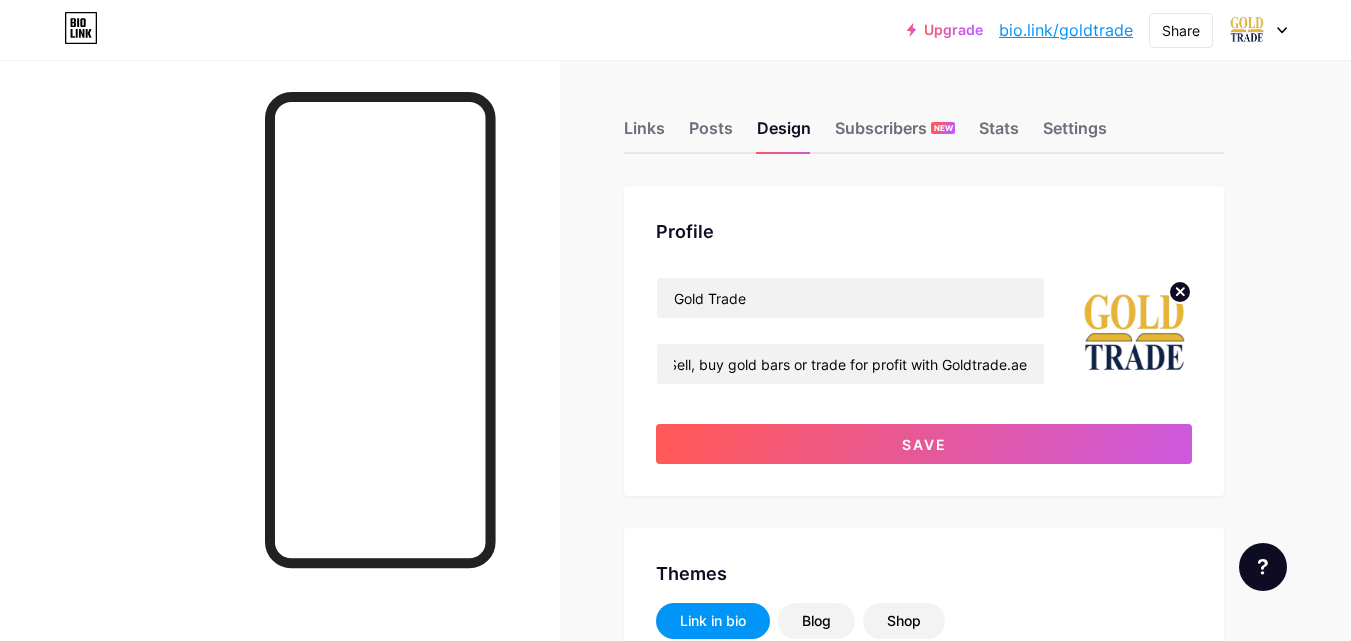 click on "Gold Trade     Gold Trade (RKV Gold Trade LLC) is a gold company in Dubai. Sell, buy gold bars or trade for profit with Goldtrade.ae                   Save" at bounding box center (924, 370) 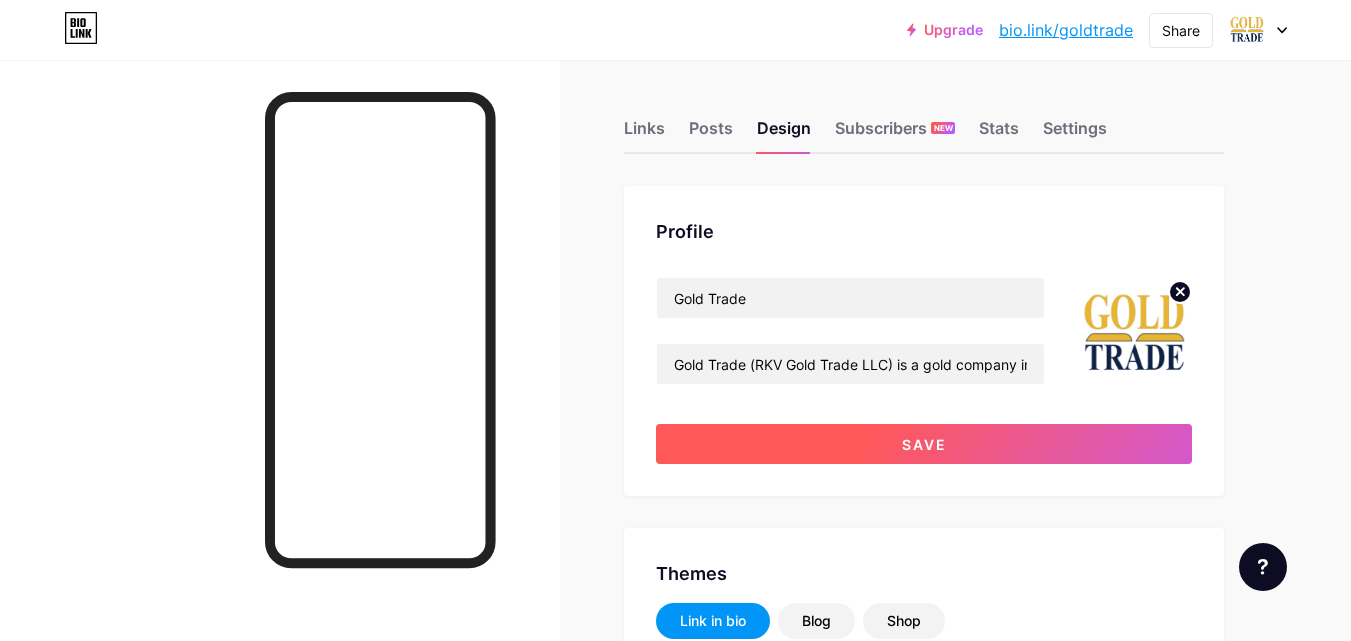 click on "Save" at bounding box center (924, 444) 